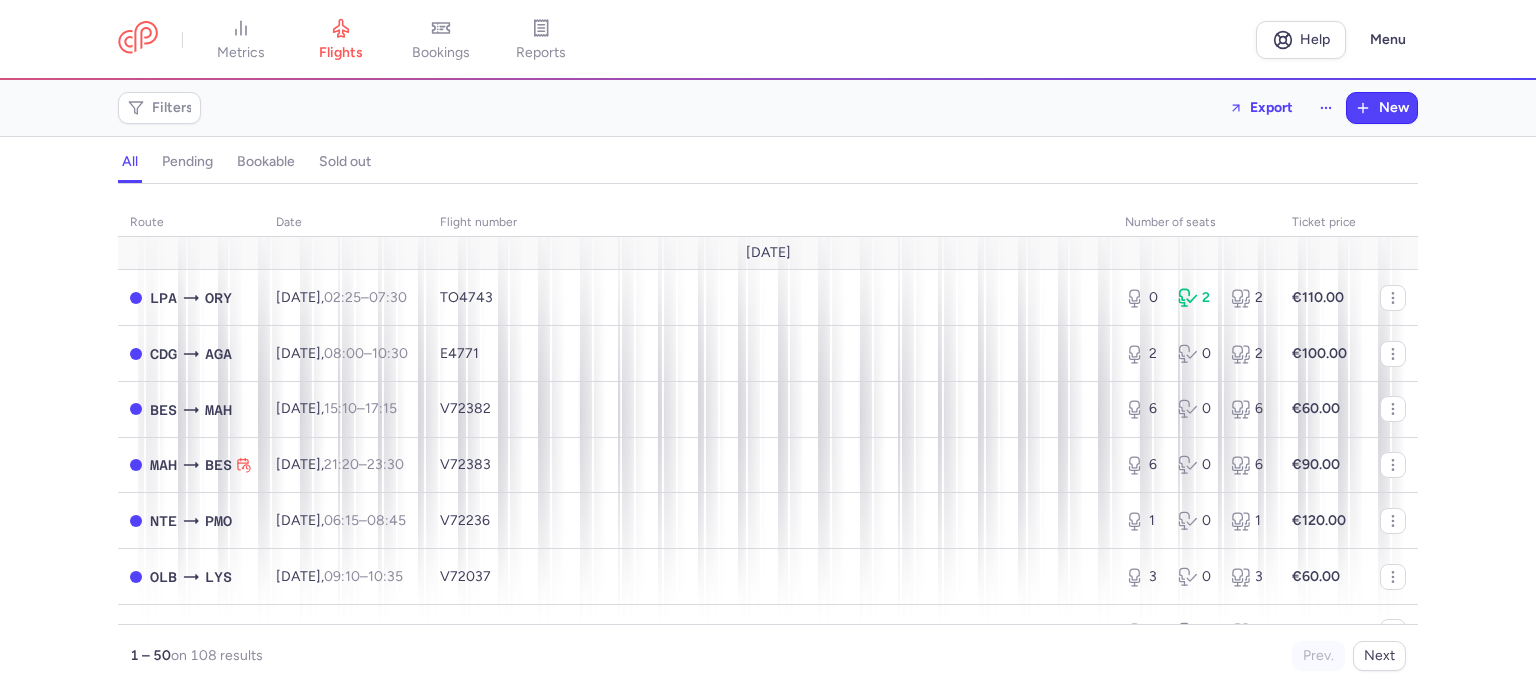 scroll, scrollTop: 0, scrollLeft: 0, axis: both 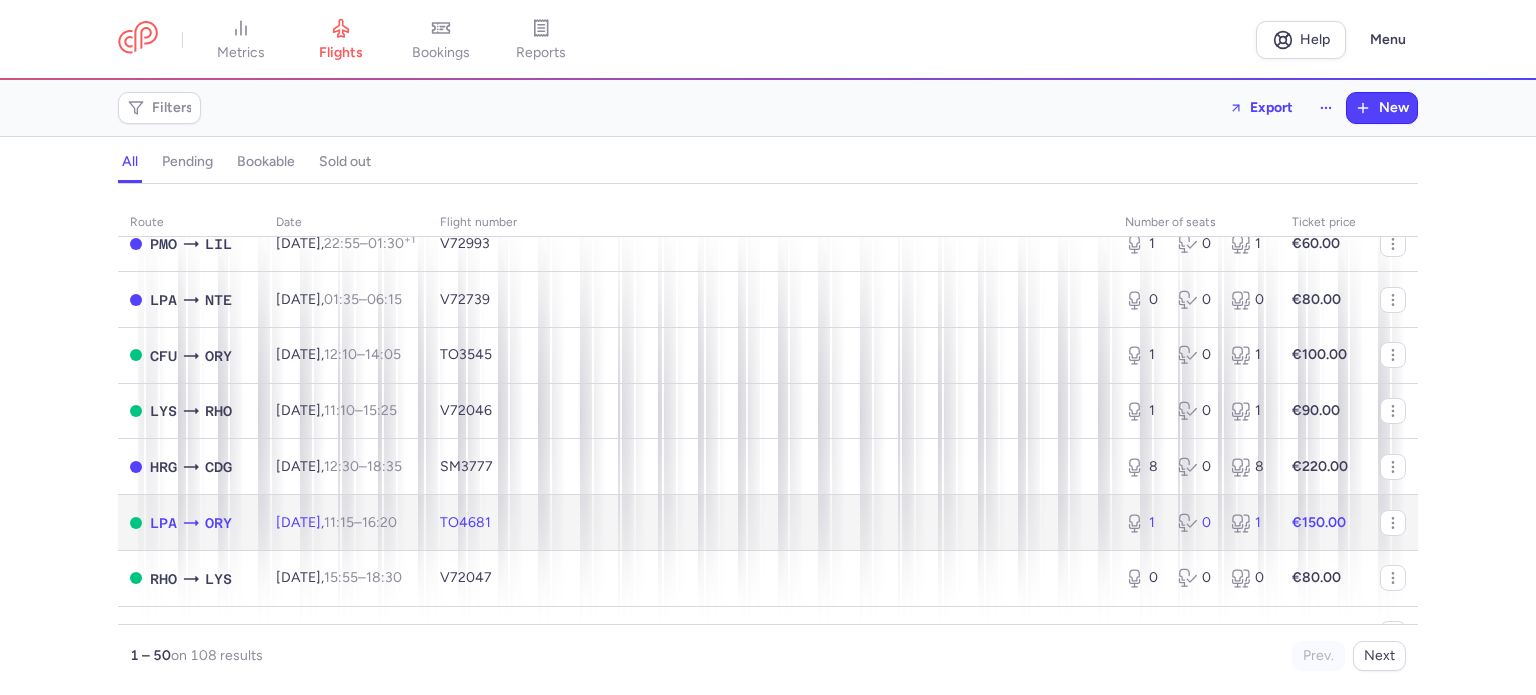 click on "TO4681" 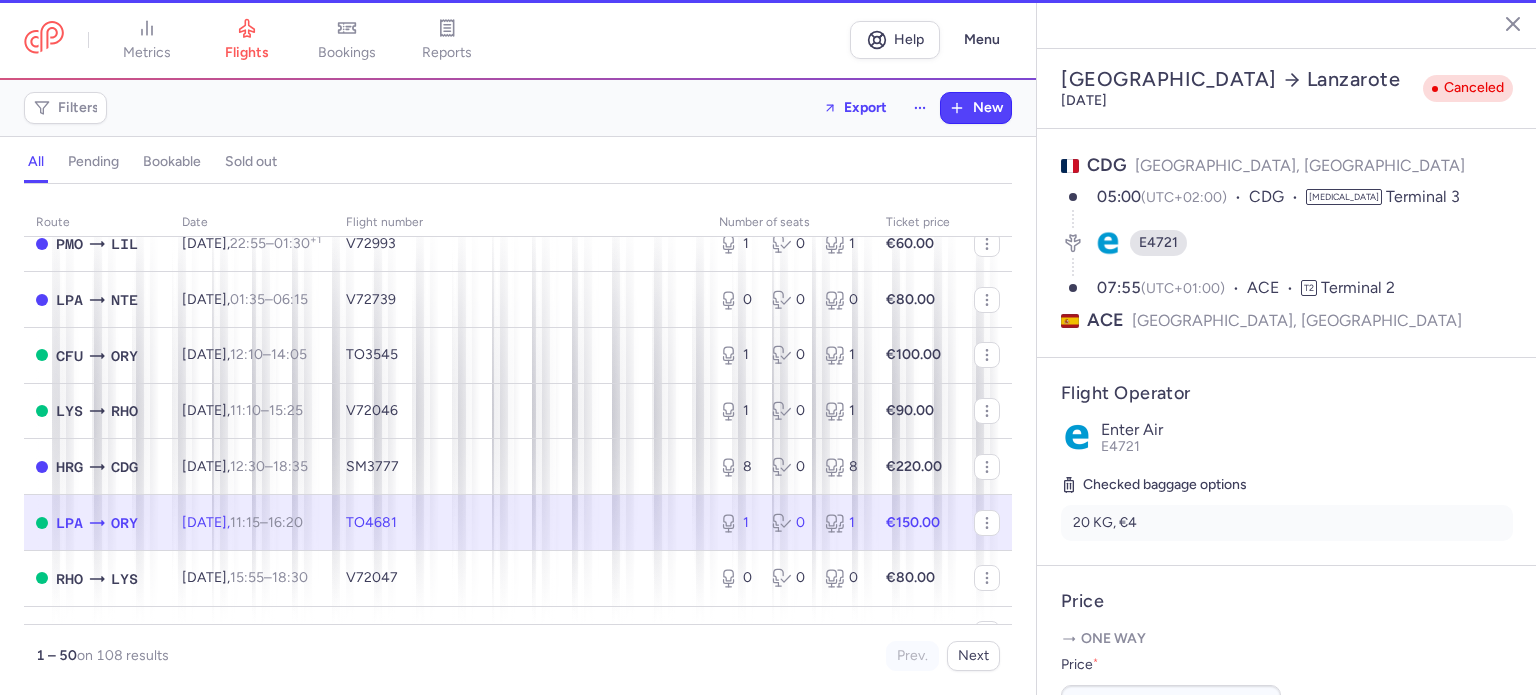 type on "1" 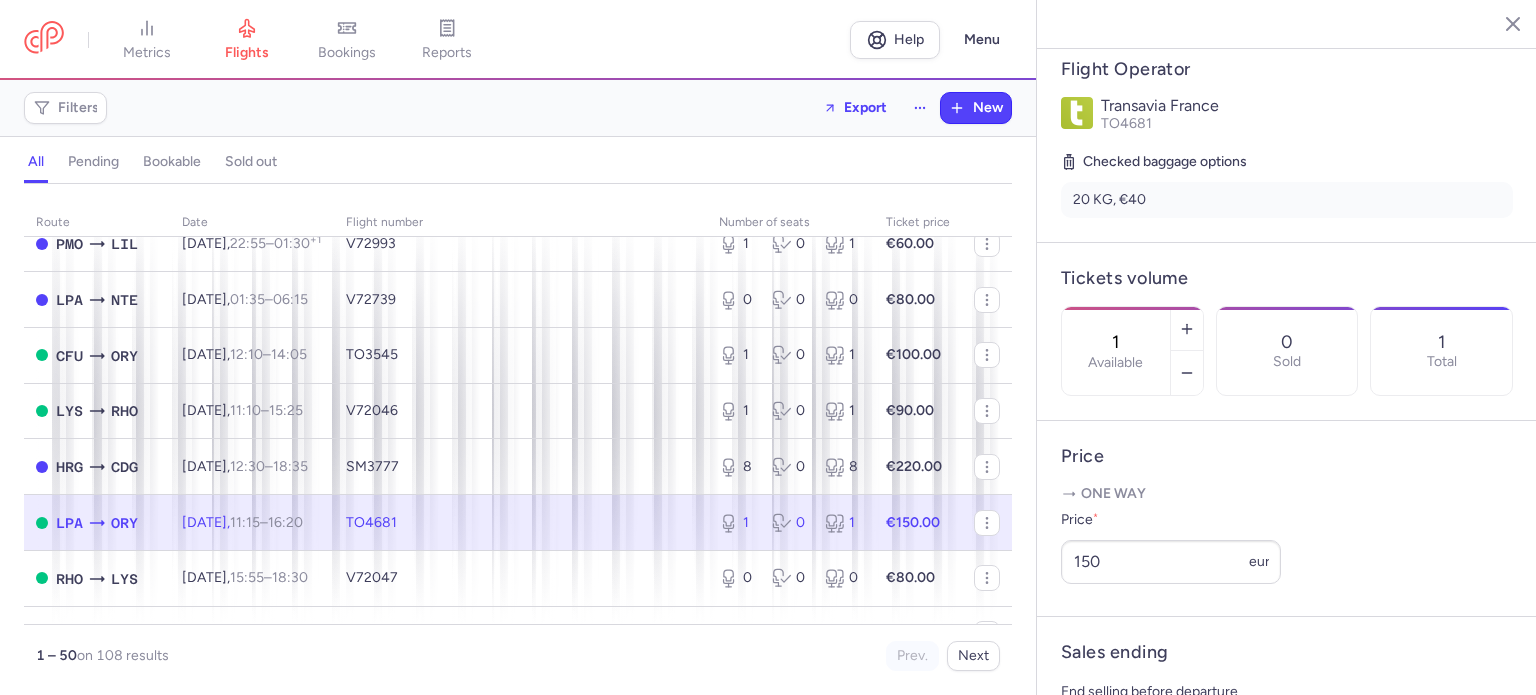 scroll, scrollTop: 600, scrollLeft: 0, axis: vertical 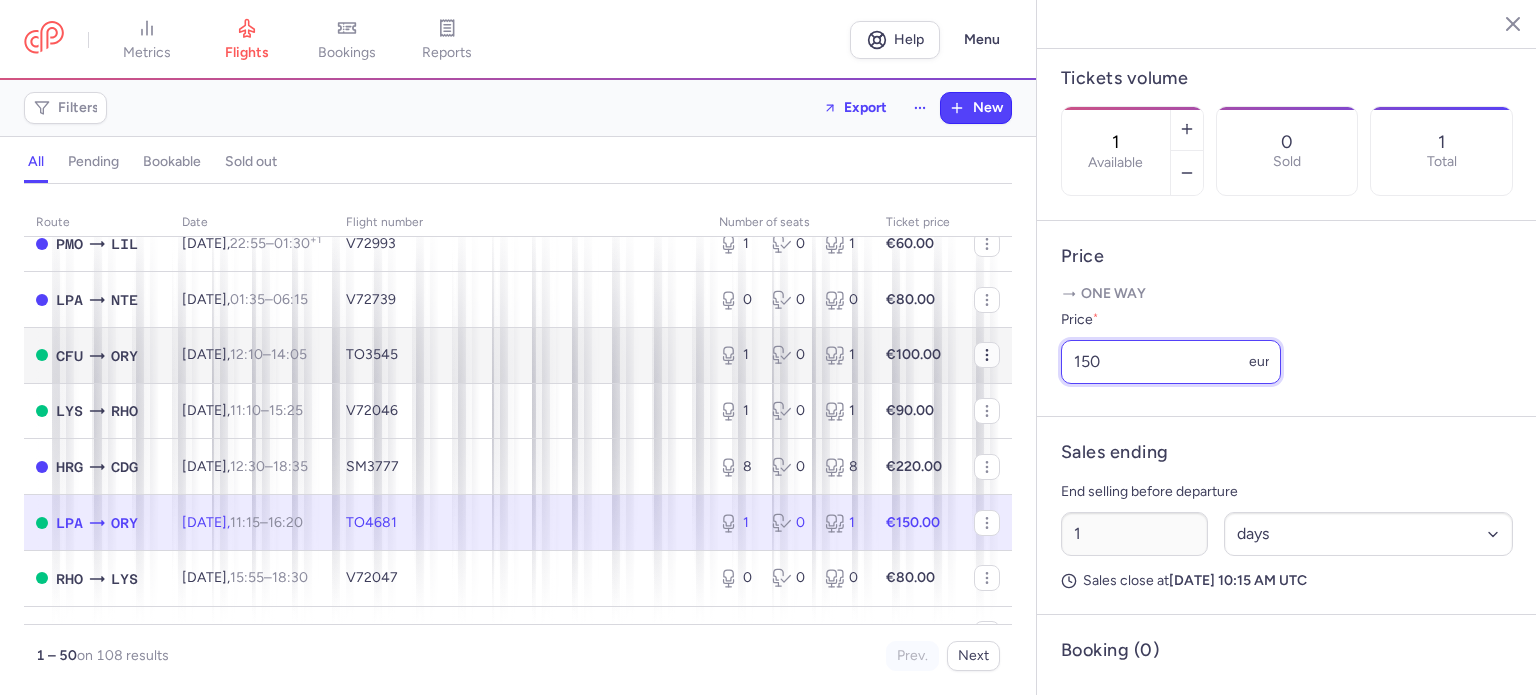 drag, startPoint x: 1142, startPoint y: 391, endPoint x: 978, endPoint y: 377, distance: 164.59648 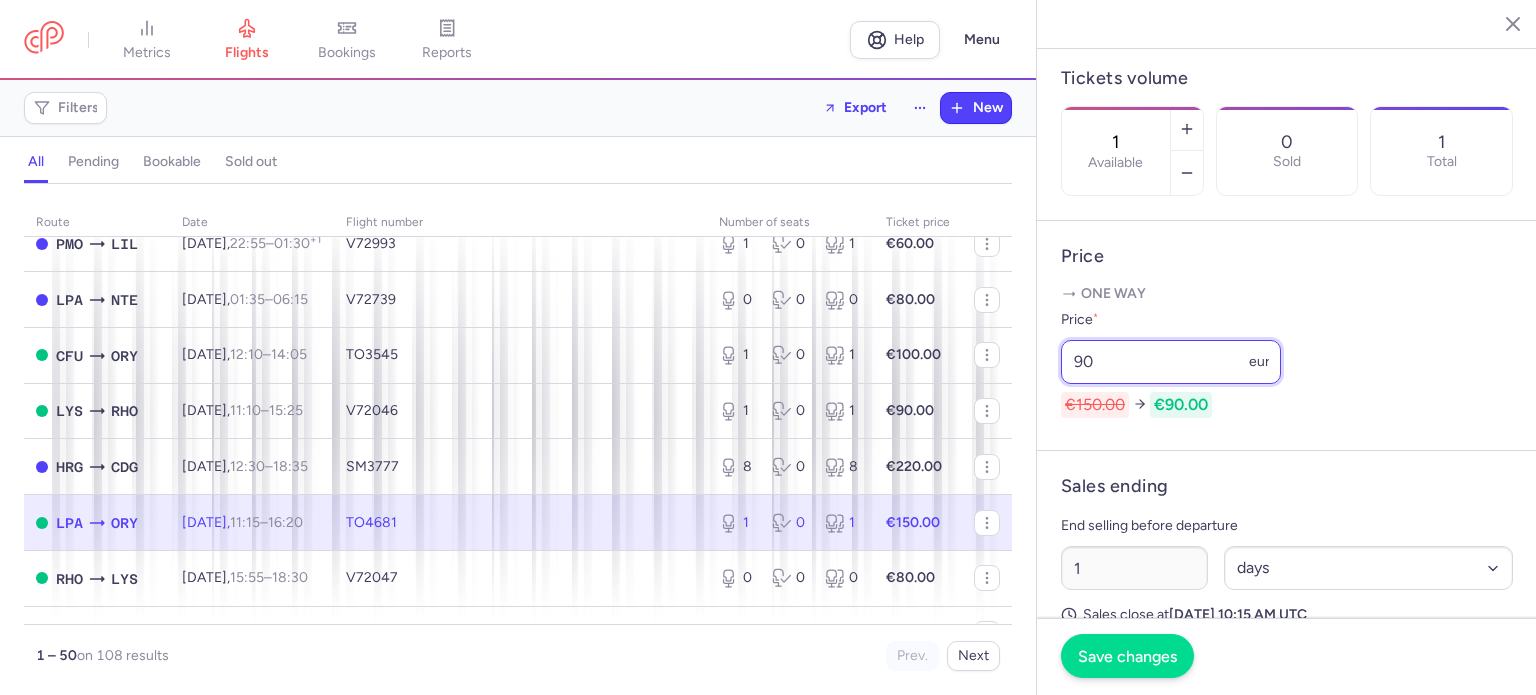type on "90" 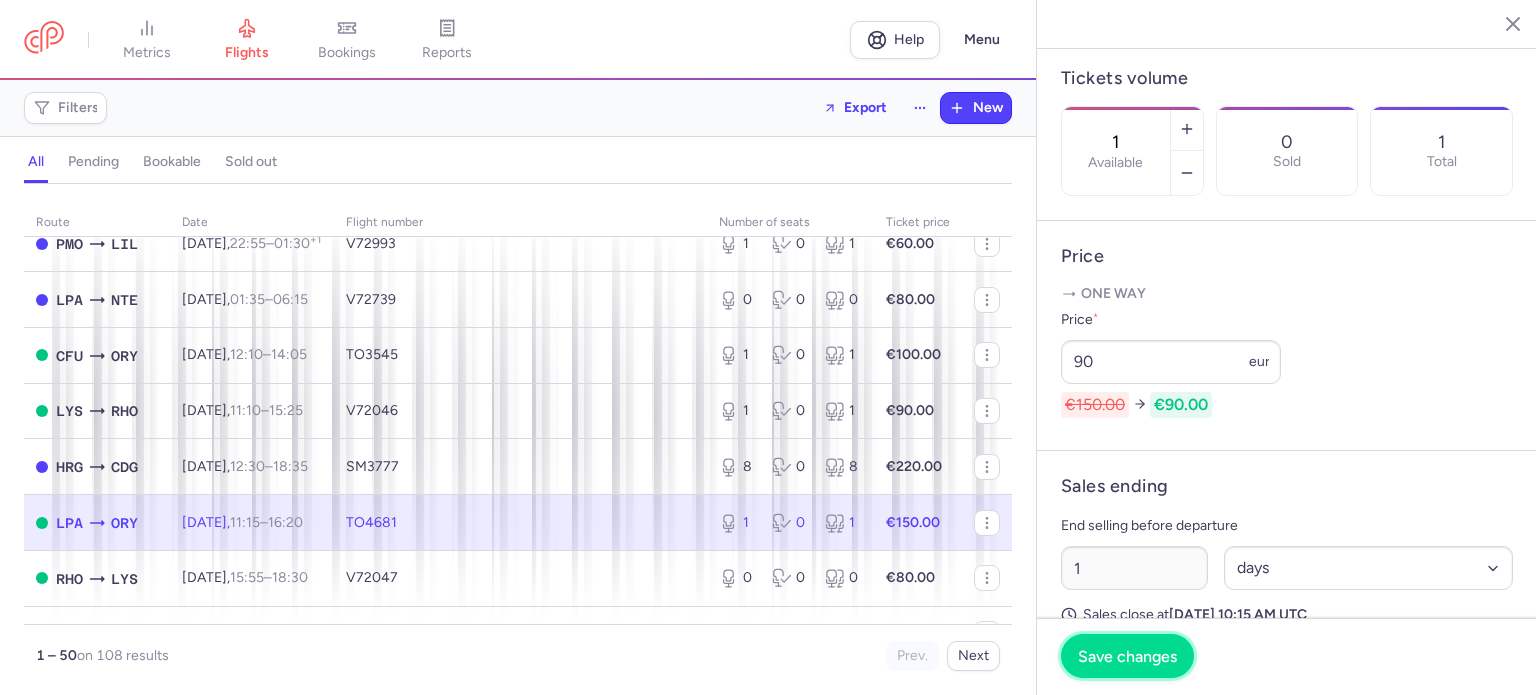 click on "Save changes" at bounding box center [1127, 656] 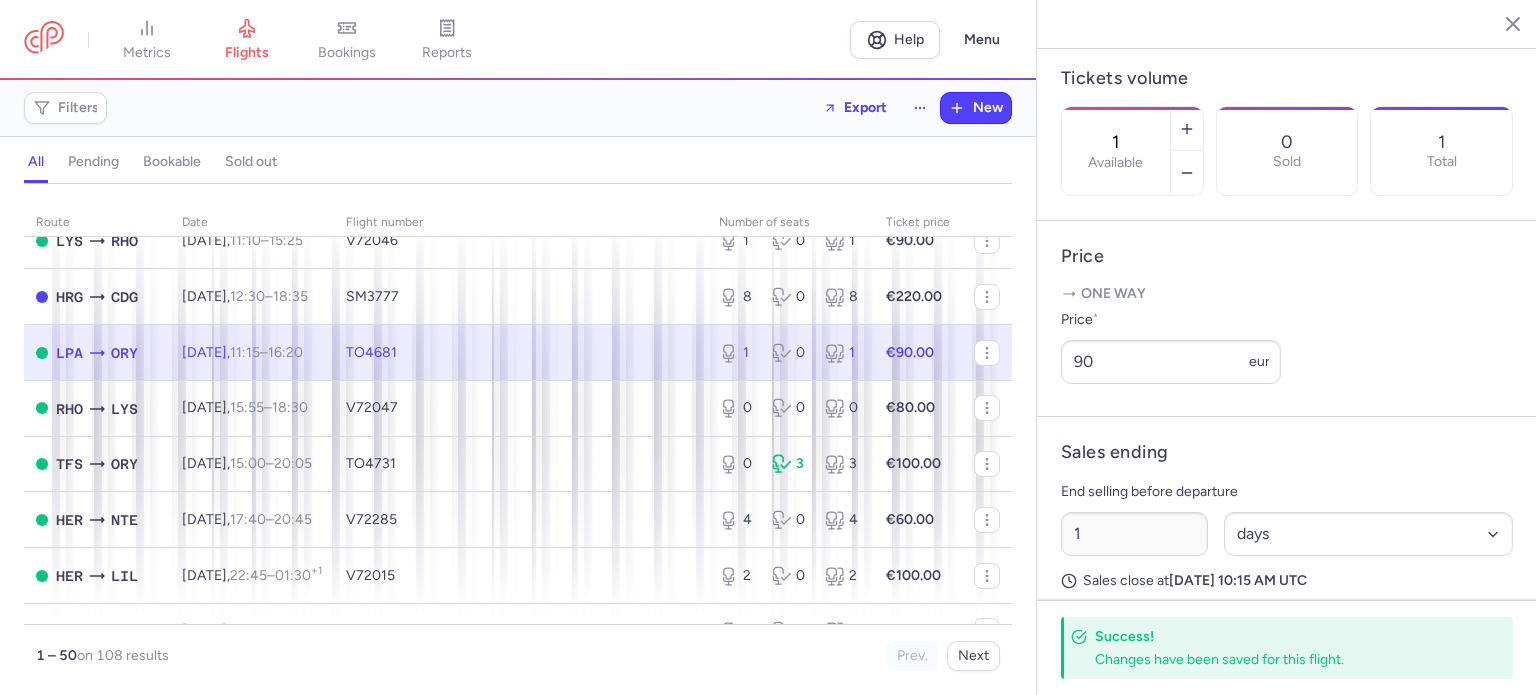 scroll, scrollTop: 700, scrollLeft: 0, axis: vertical 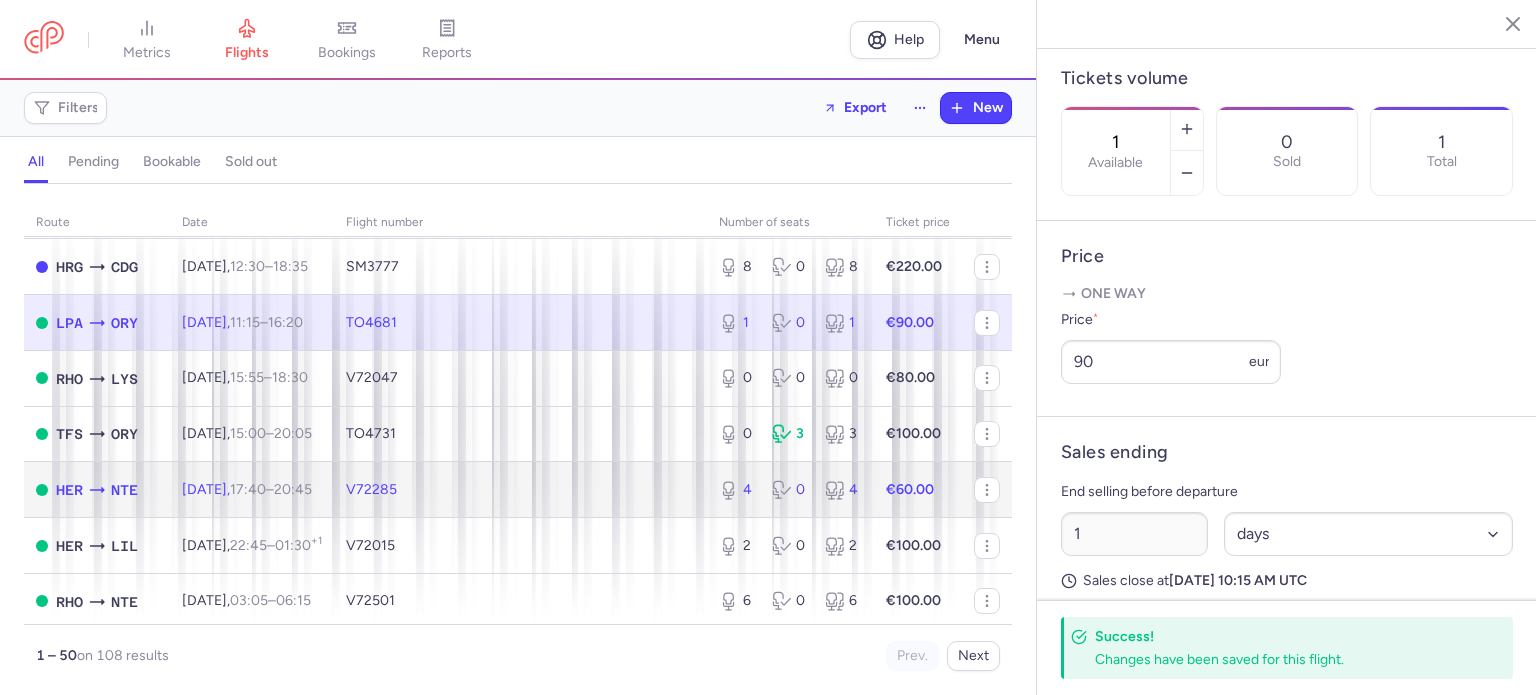 click on "V72285" 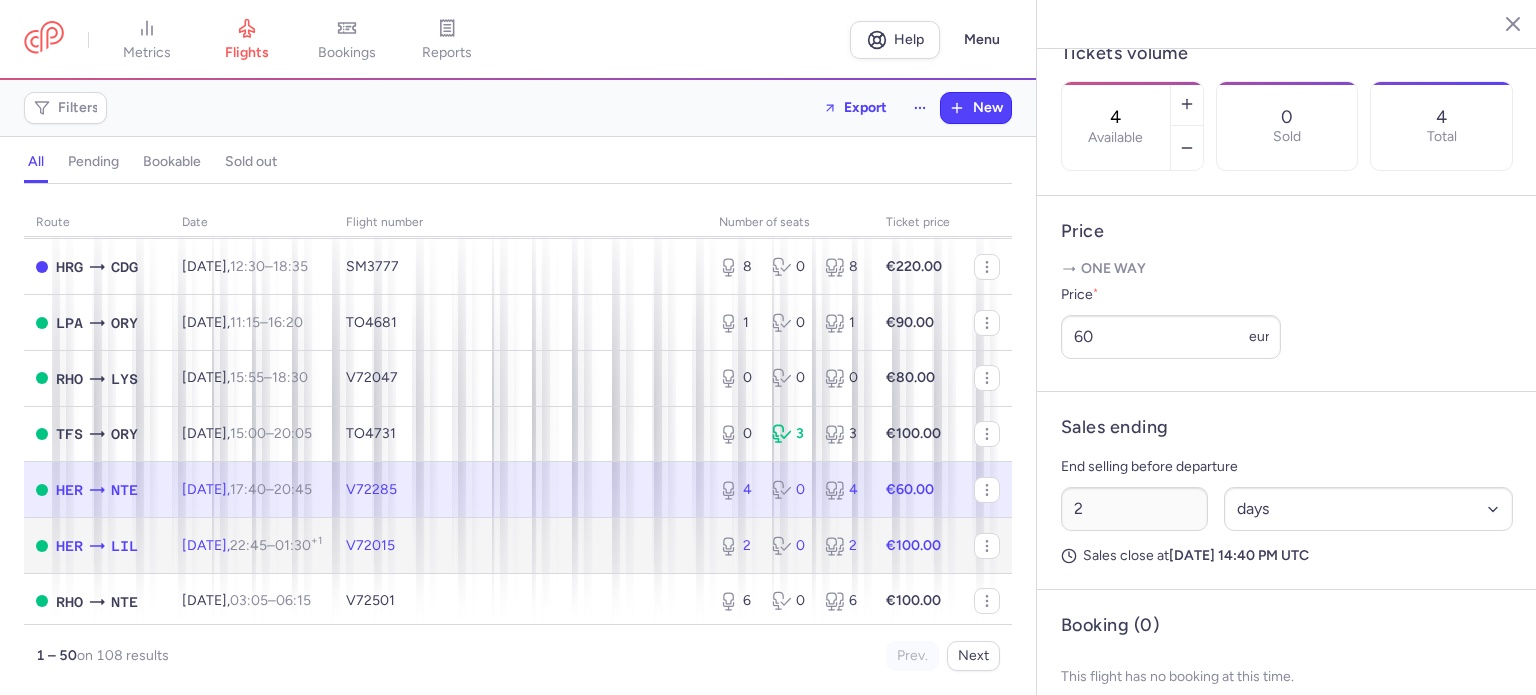 click on "2 0 2" 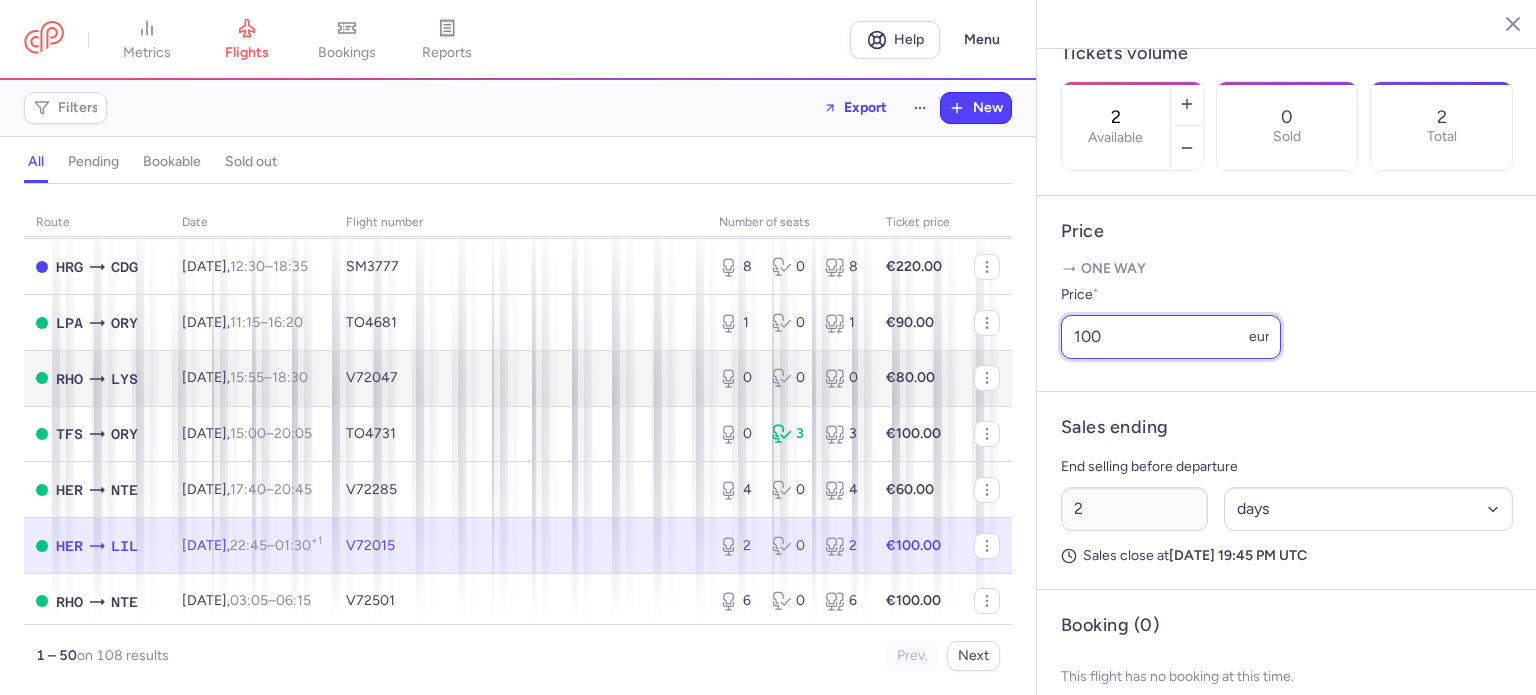 drag, startPoint x: 1130, startPoint y: 399, endPoint x: 968, endPoint y: 367, distance: 165.13025 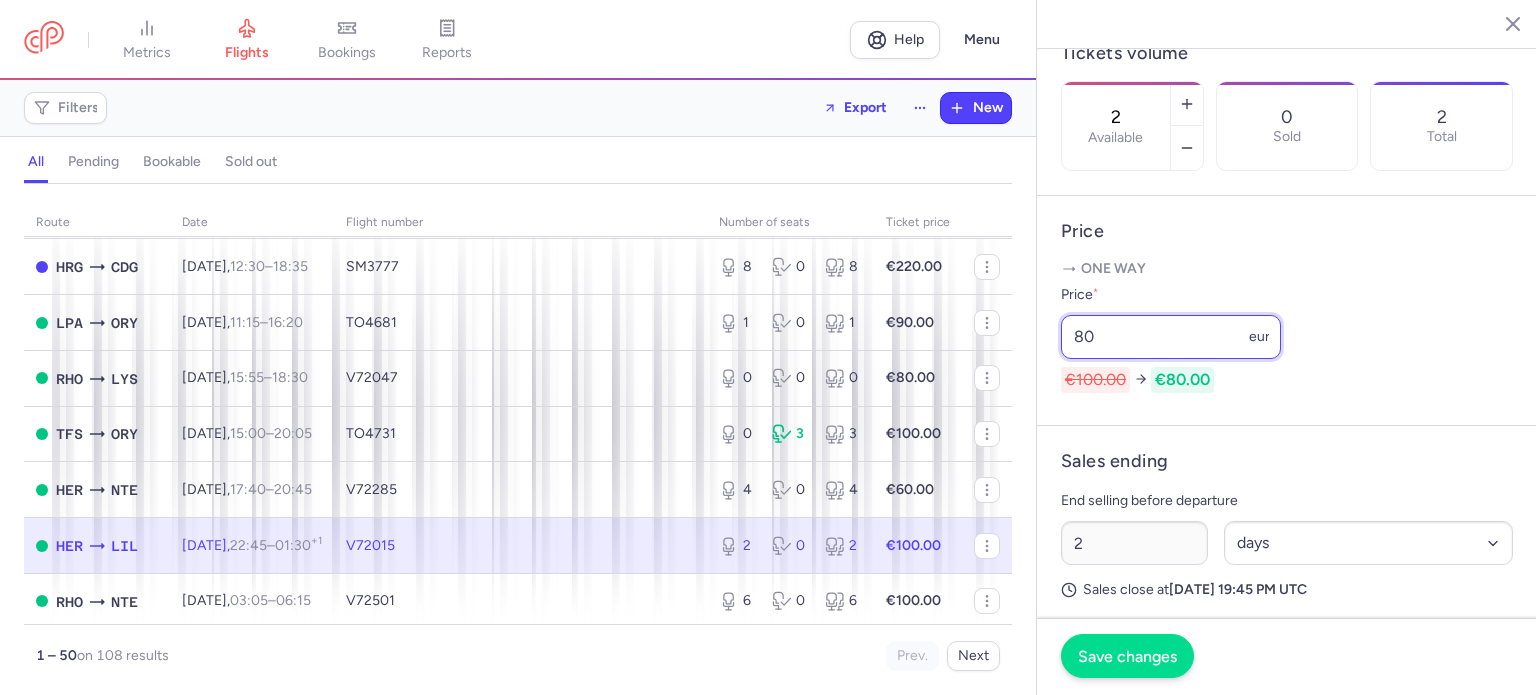 type on "80" 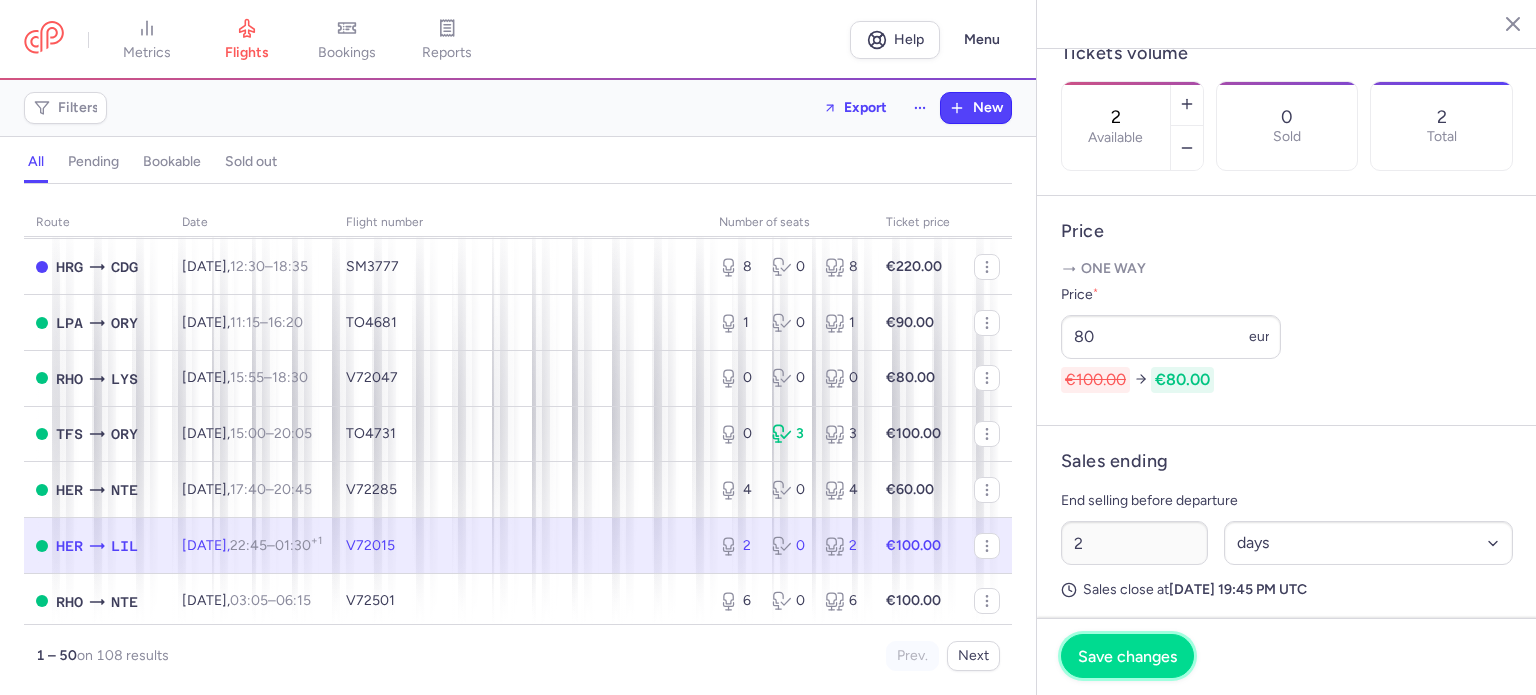 click on "Save changes" at bounding box center [1127, 656] 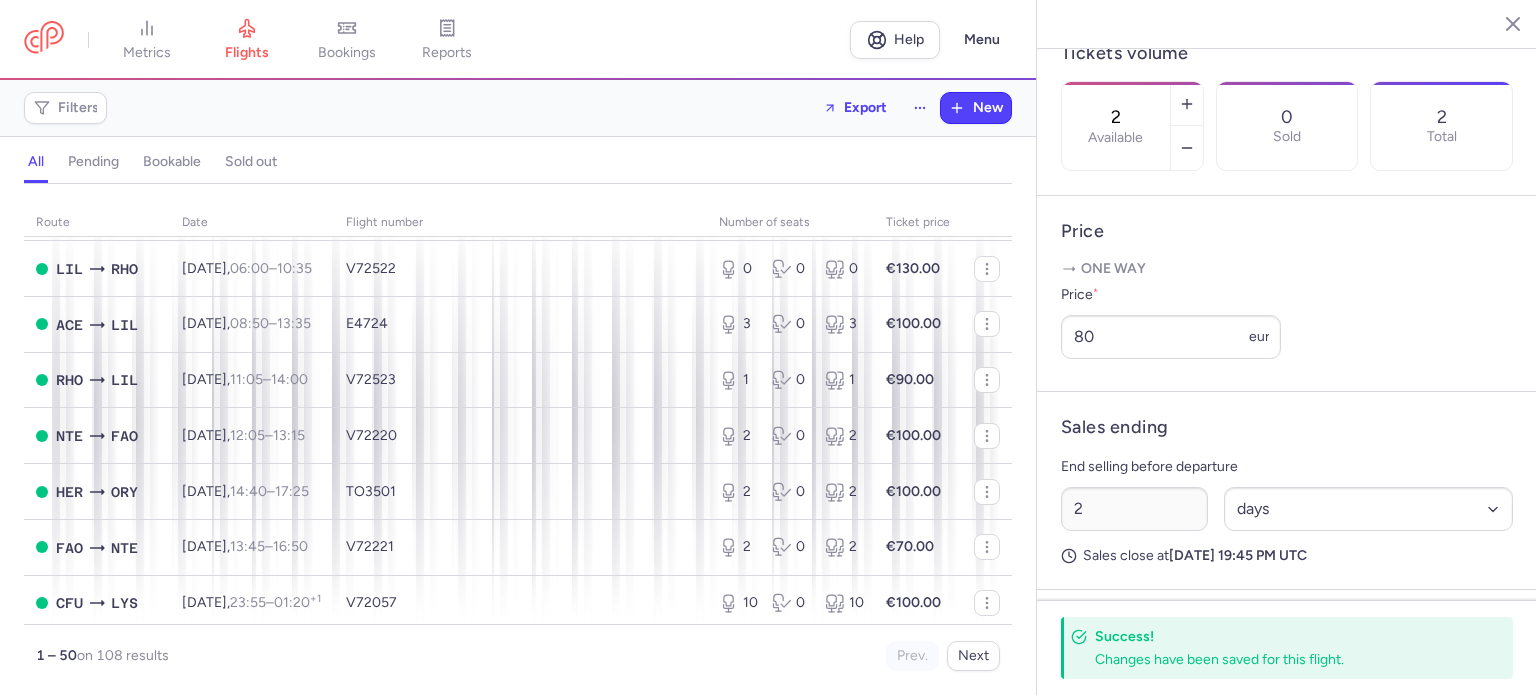 scroll, scrollTop: 1300, scrollLeft: 0, axis: vertical 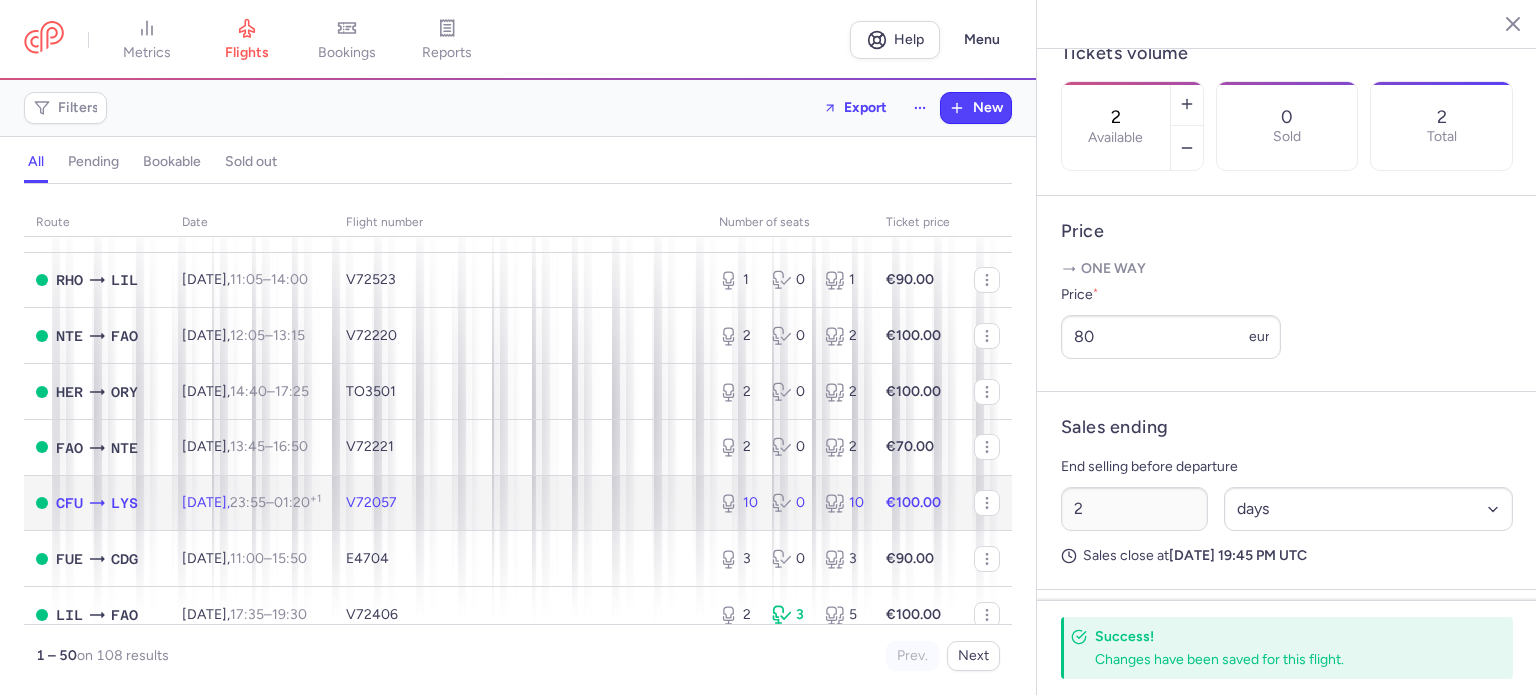 click 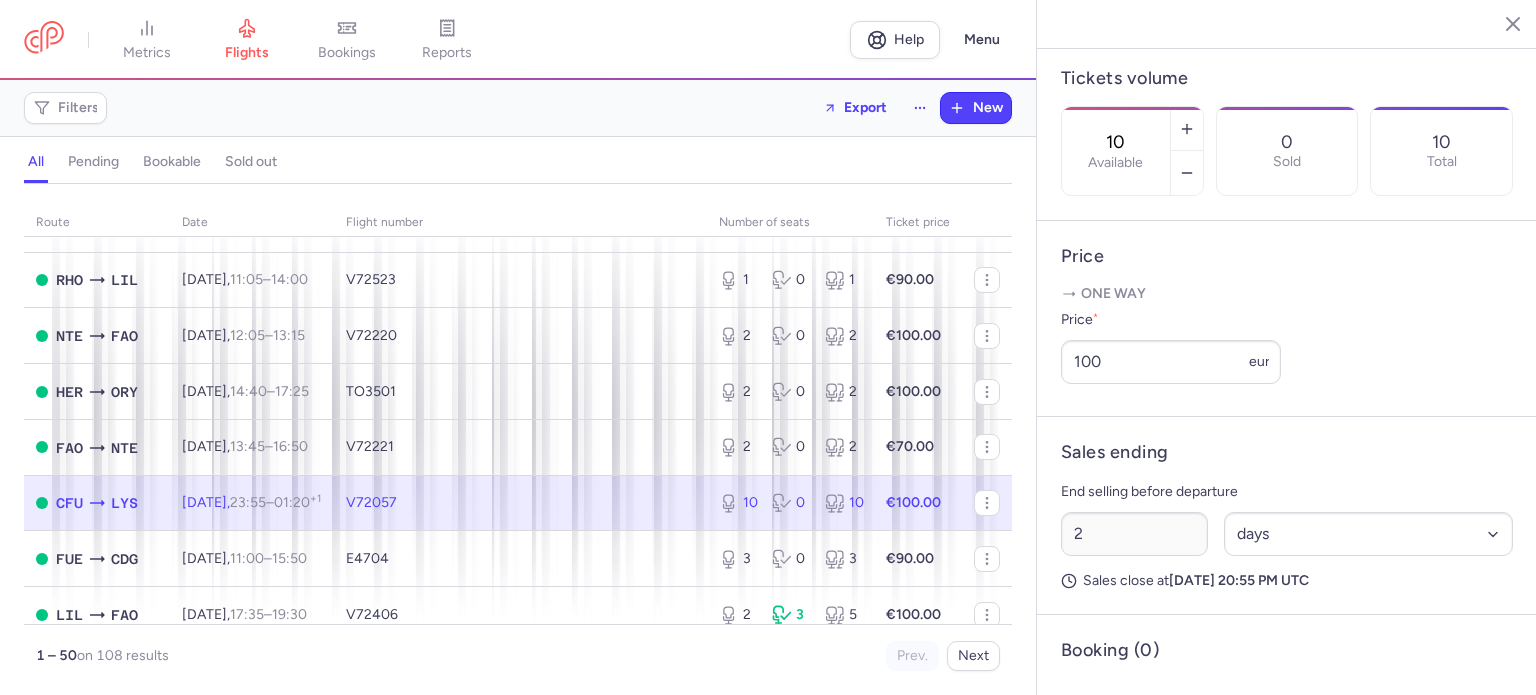 scroll, scrollTop: 1500, scrollLeft: 0, axis: vertical 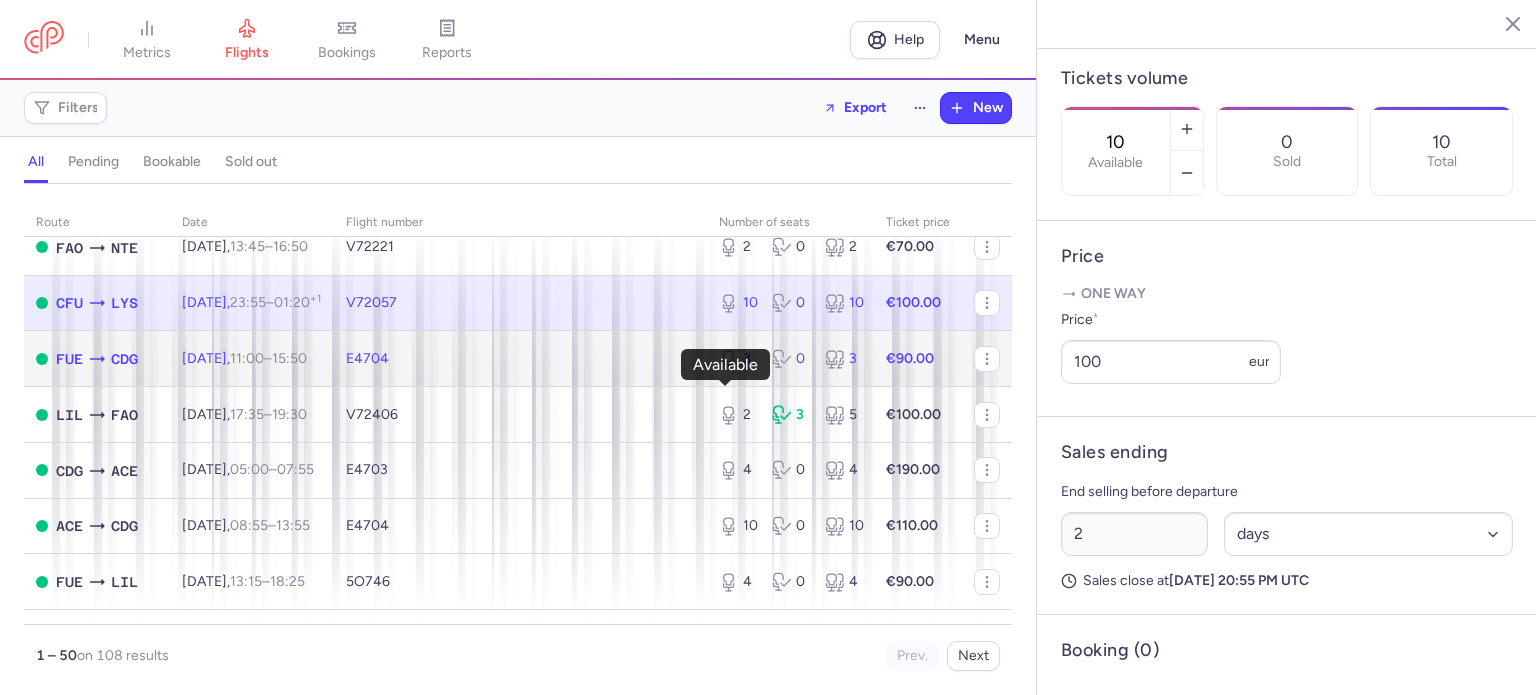 click on "3" at bounding box center [737, 359] 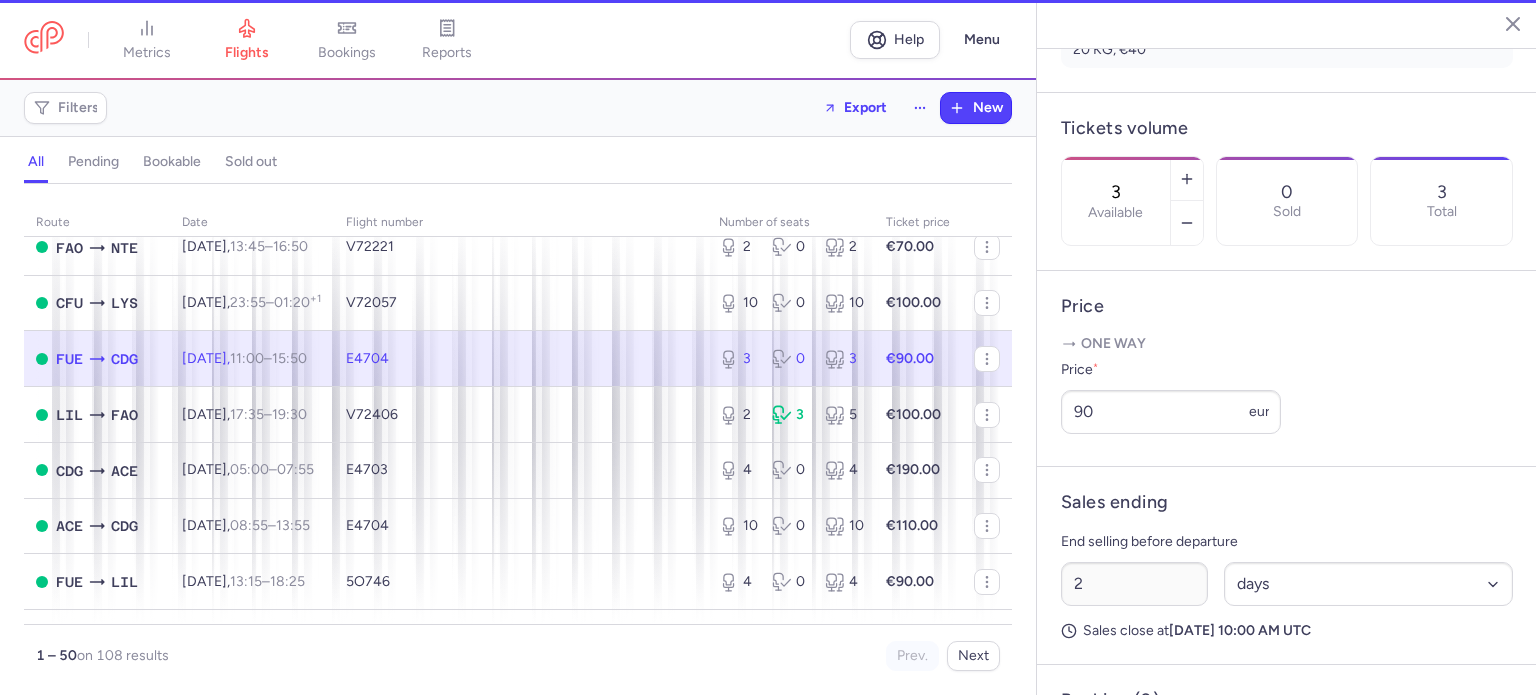 scroll, scrollTop: 624, scrollLeft: 0, axis: vertical 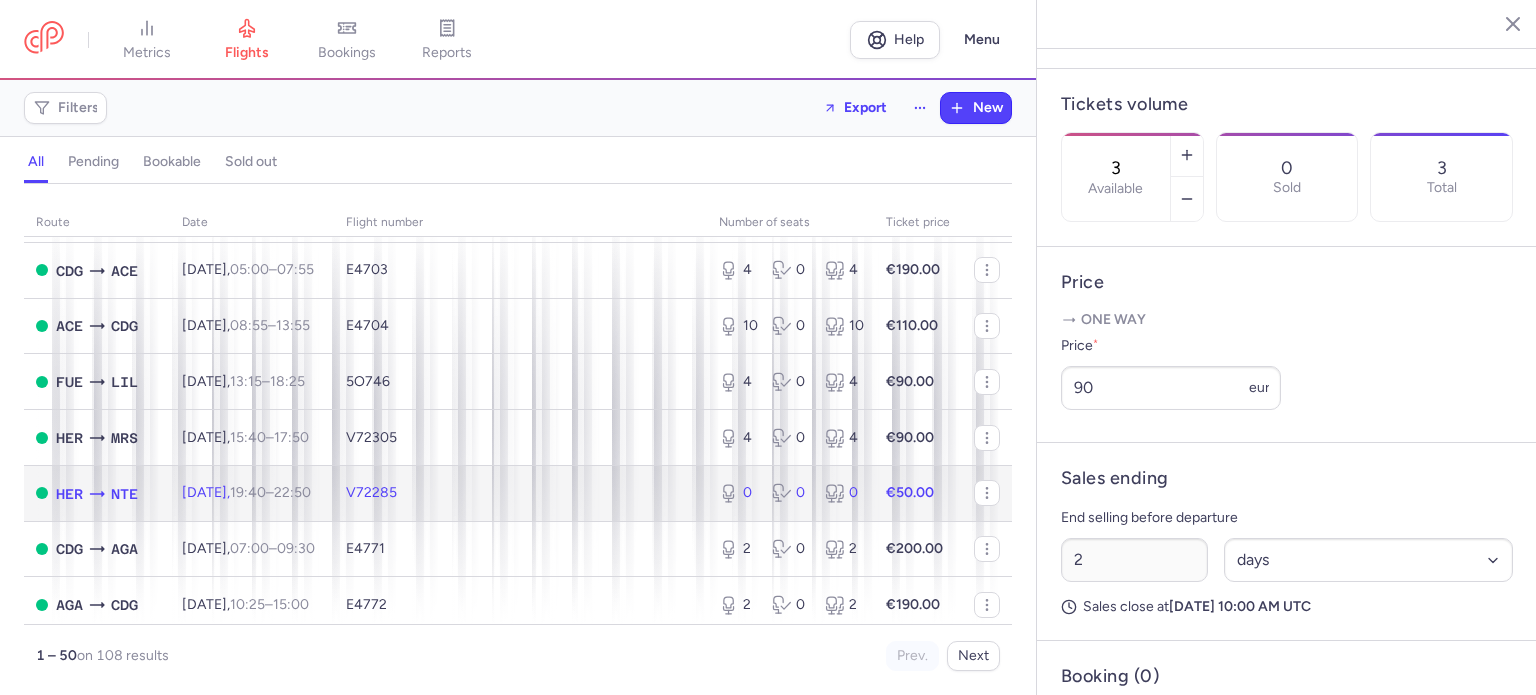 click 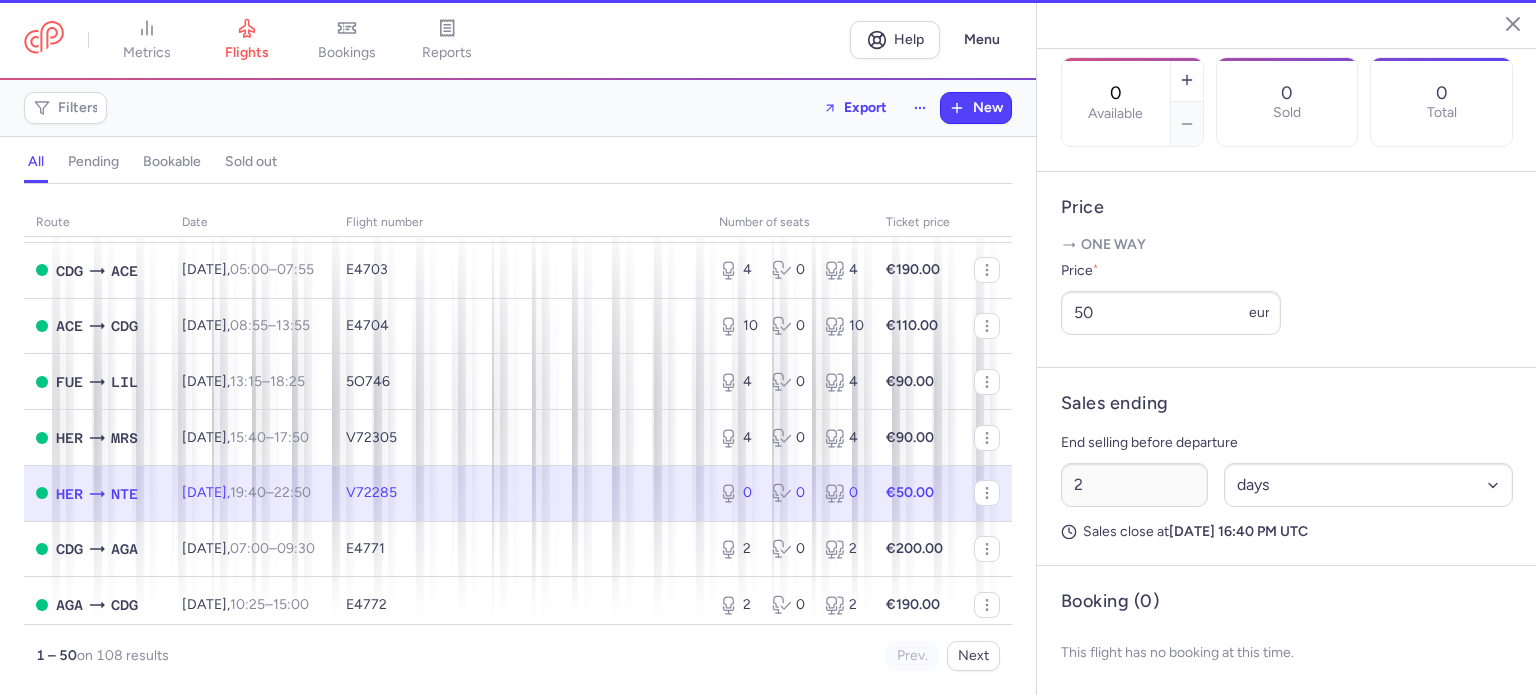 scroll, scrollTop: 600, scrollLeft: 0, axis: vertical 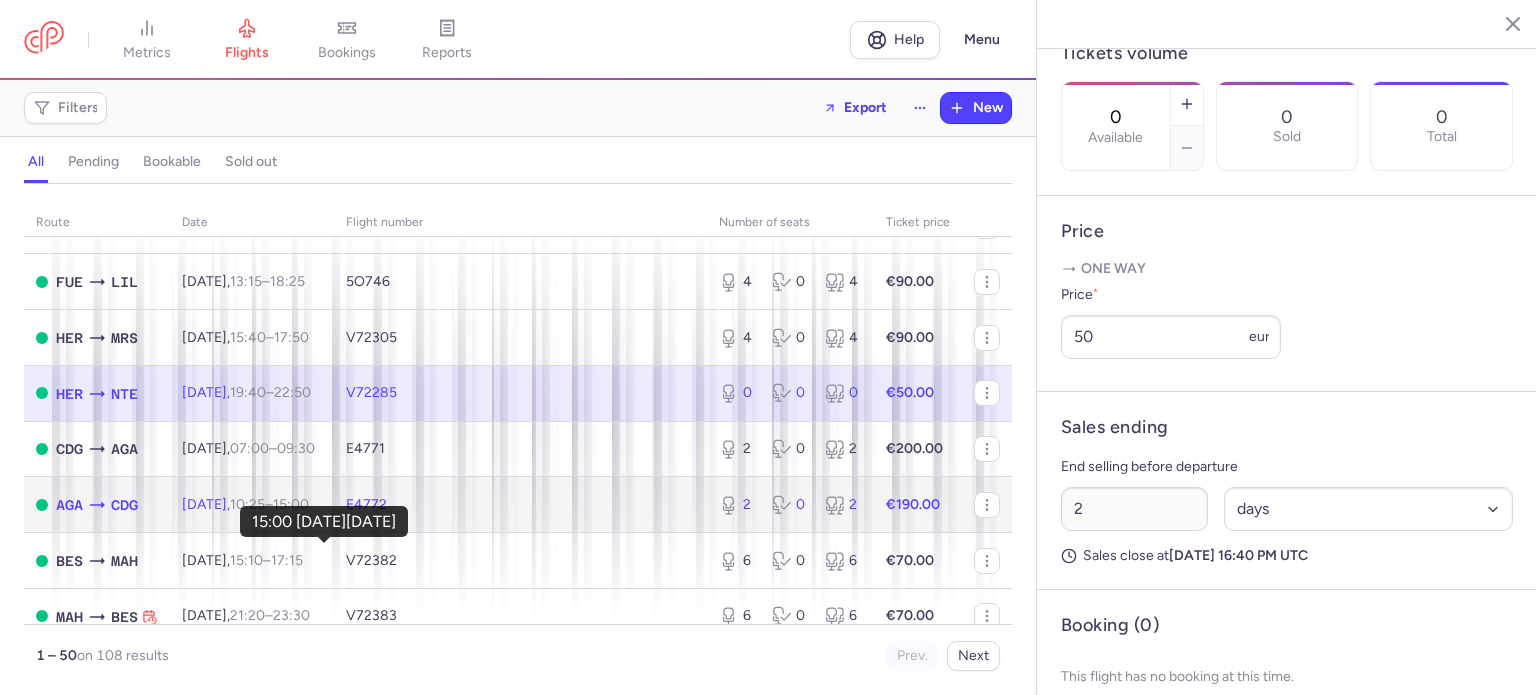 click on "15:00  +0" at bounding box center [291, 504] 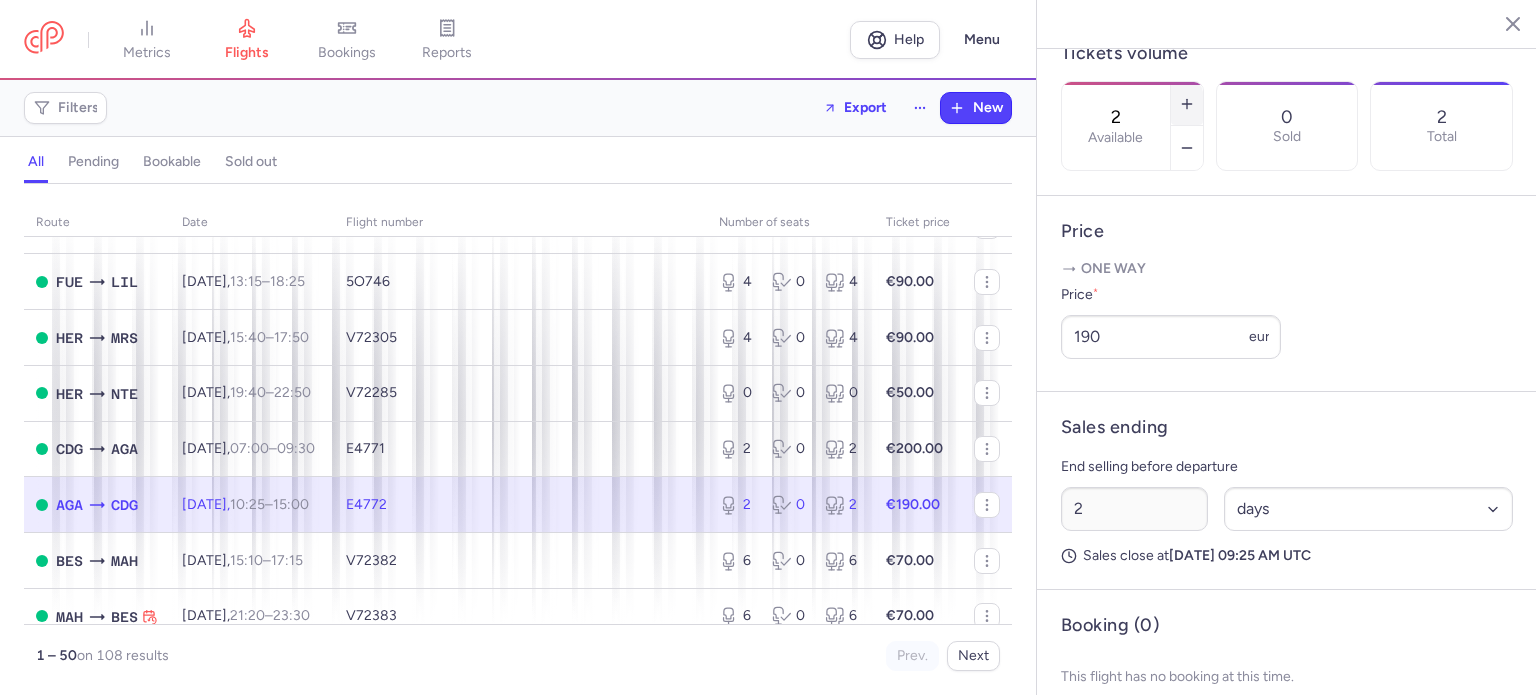 click 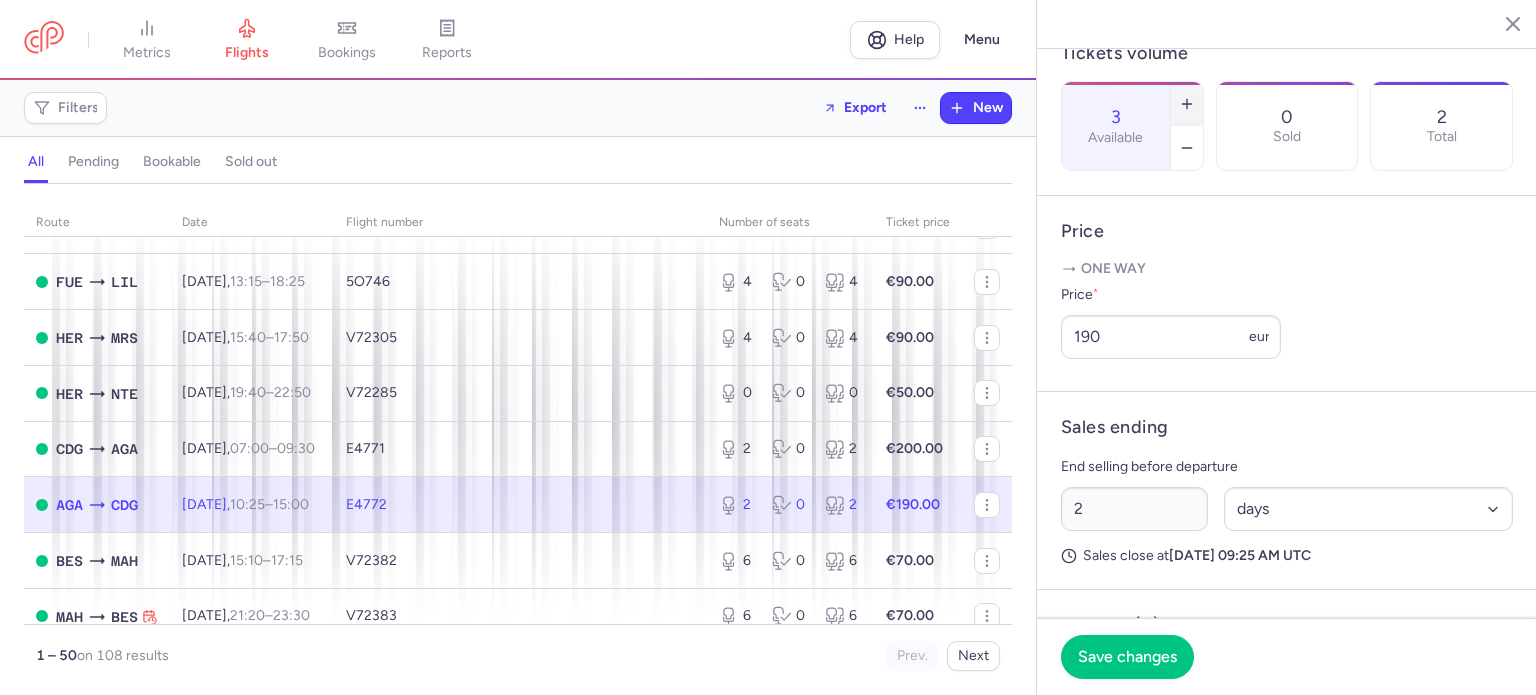 click 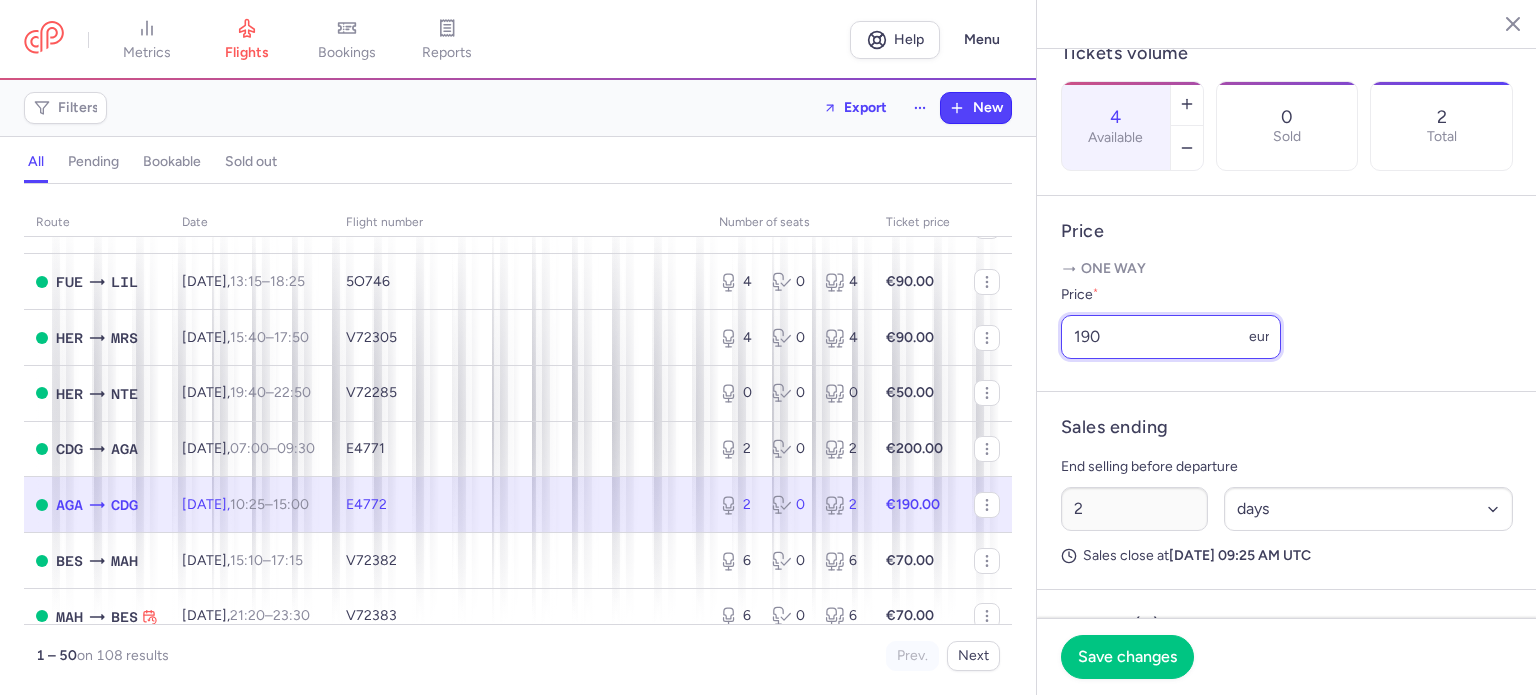 drag, startPoint x: 1122, startPoint y: 392, endPoint x: 1000, endPoint y: 380, distance: 122.588745 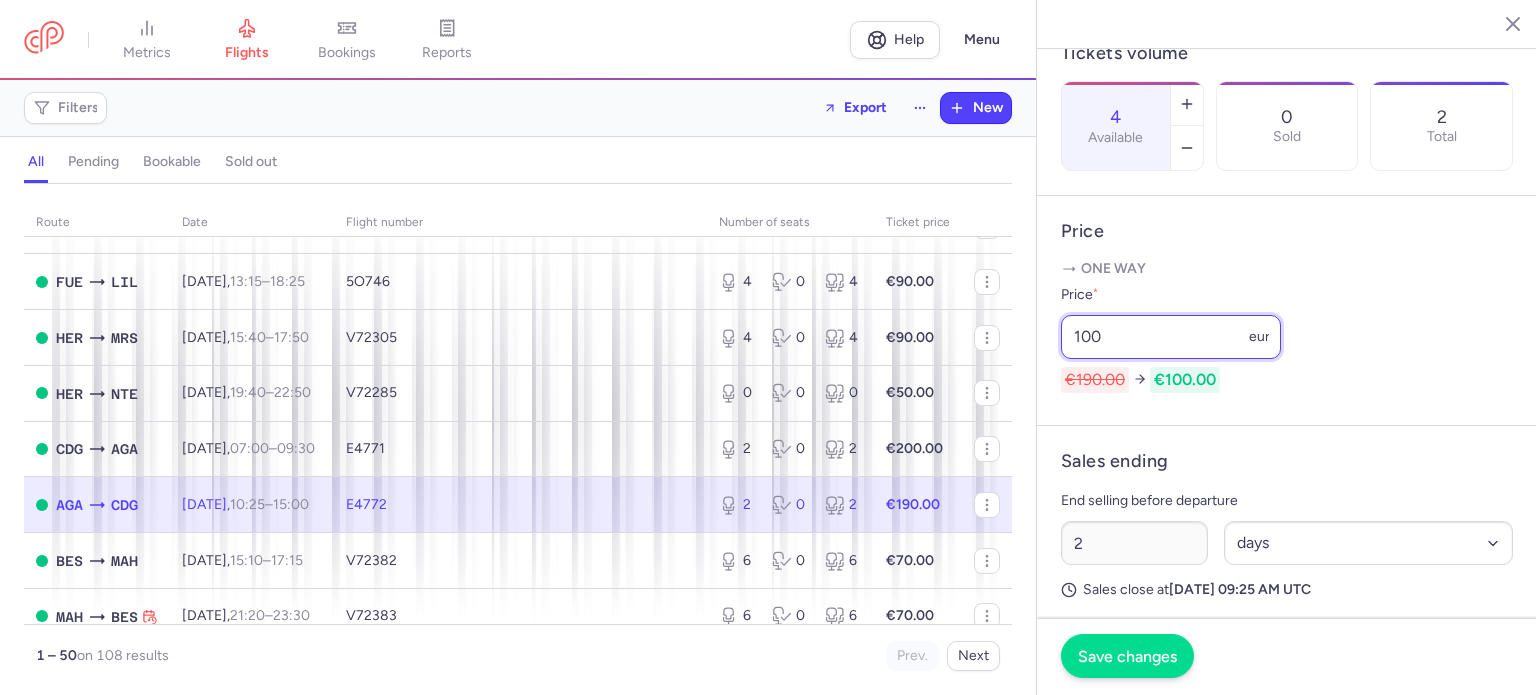 type on "100" 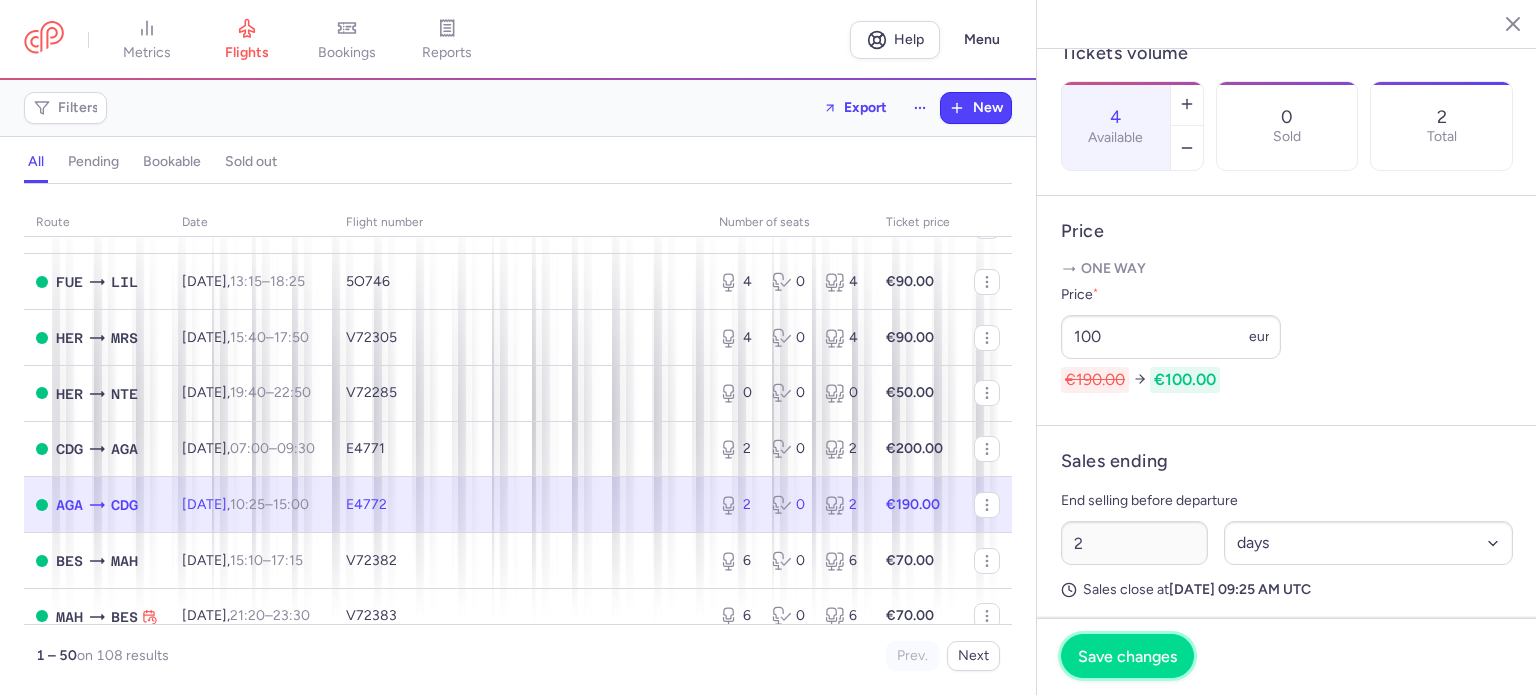 click on "Save changes" at bounding box center [1127, 656] 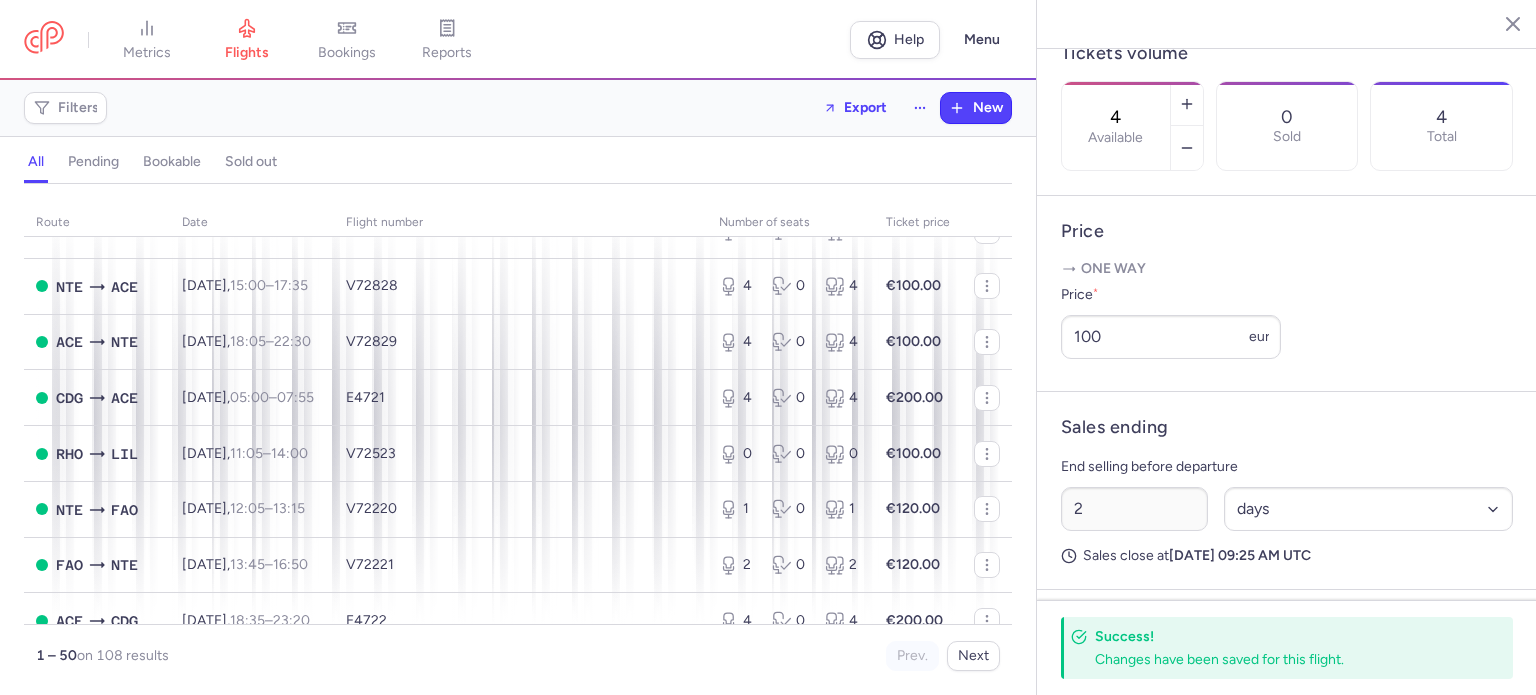 scroll, scrollTop: 2496, scrollLeft: 0, axis: vertical 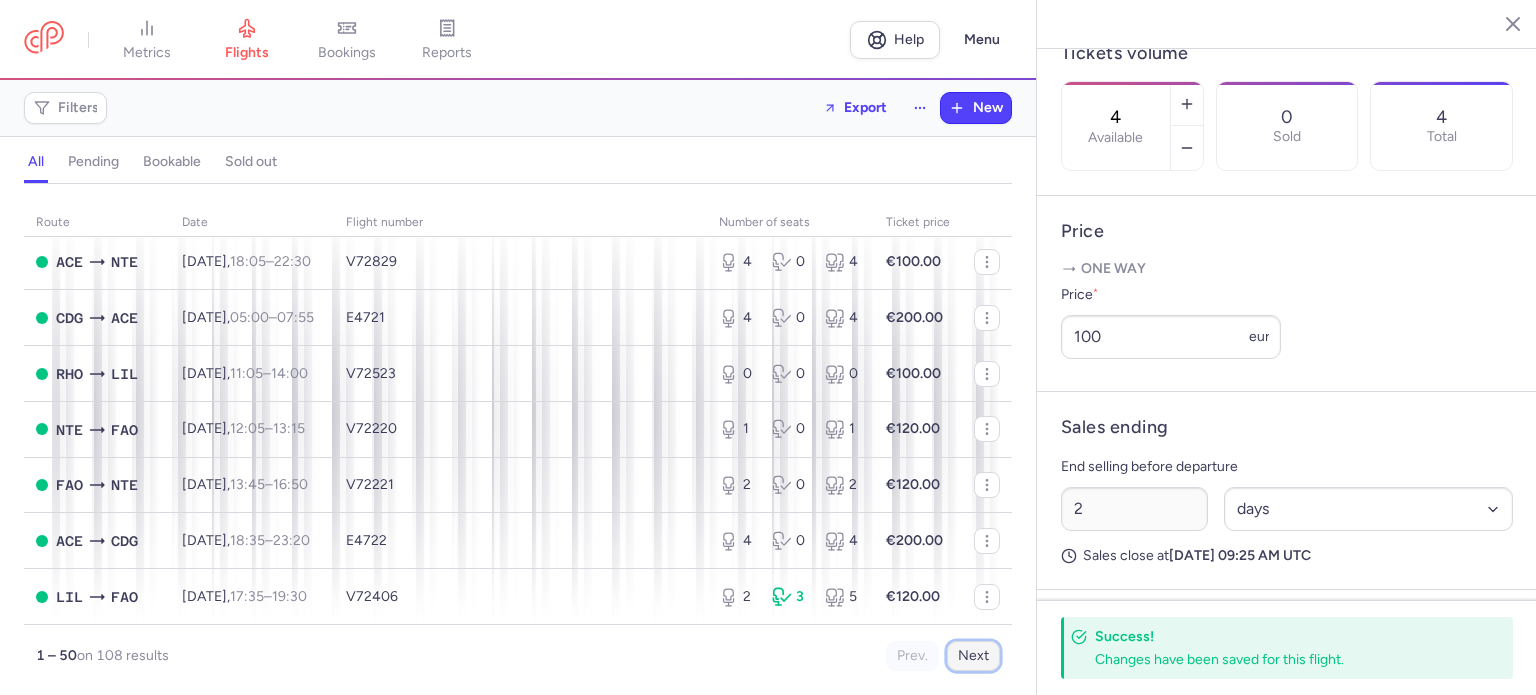 click on "Next" at bounding box center (973, 656) 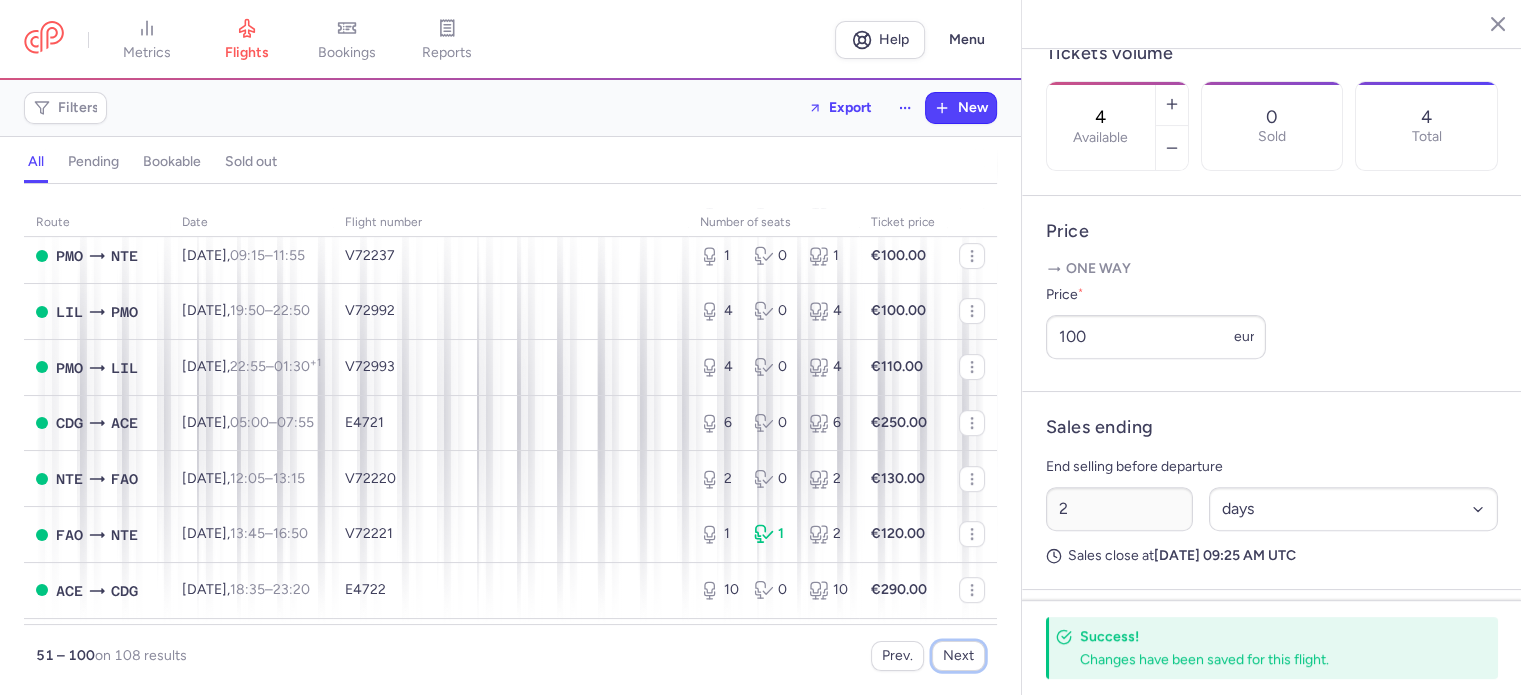 scroll, scrollTop: 900, scrollLeft: 0, axis: vertical 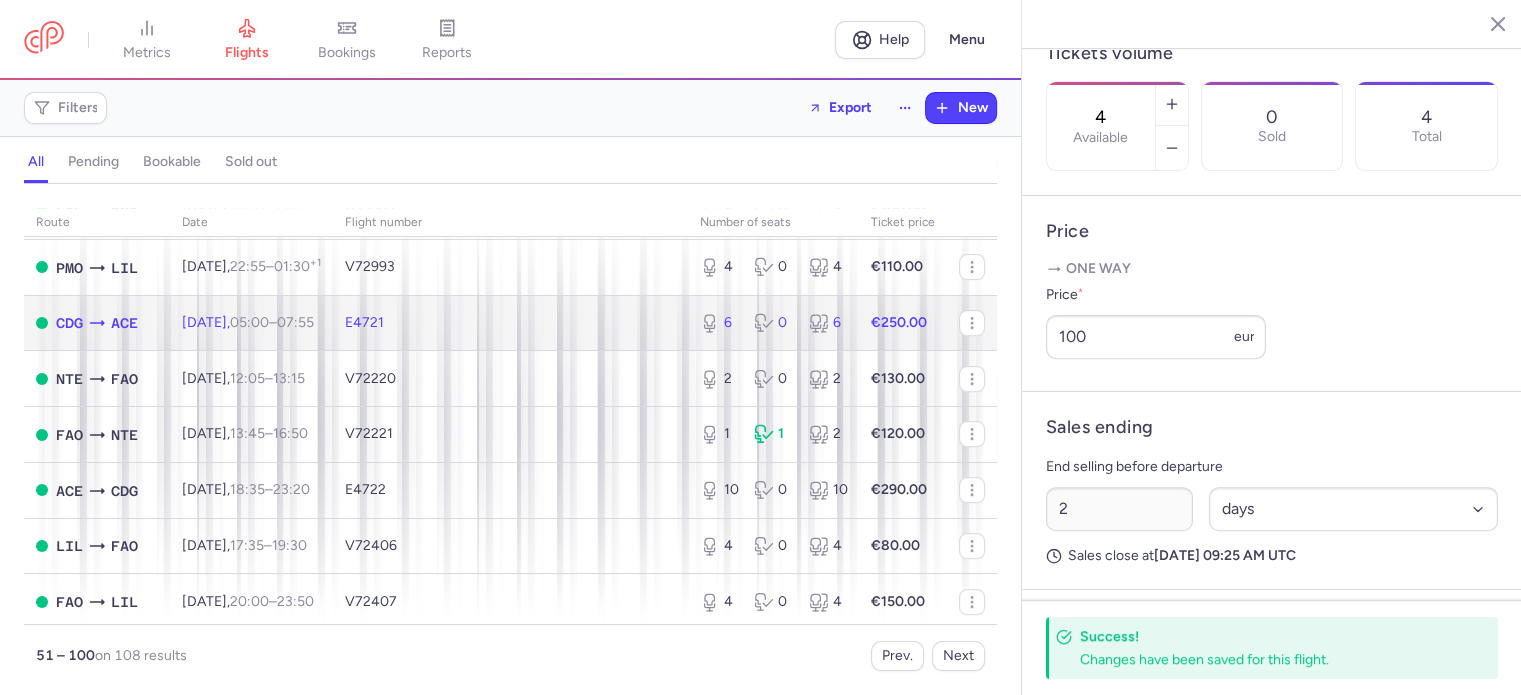 click on "6 0 6" 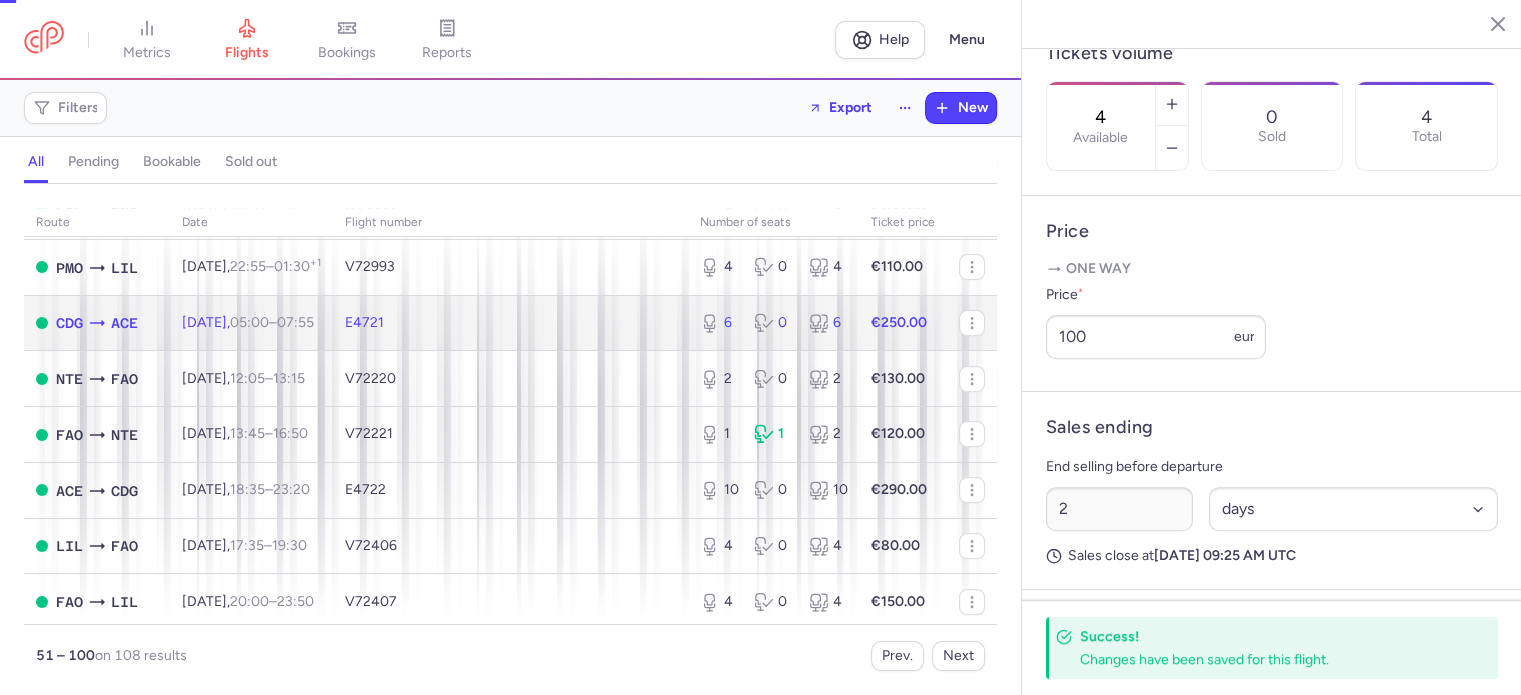 type on "6" 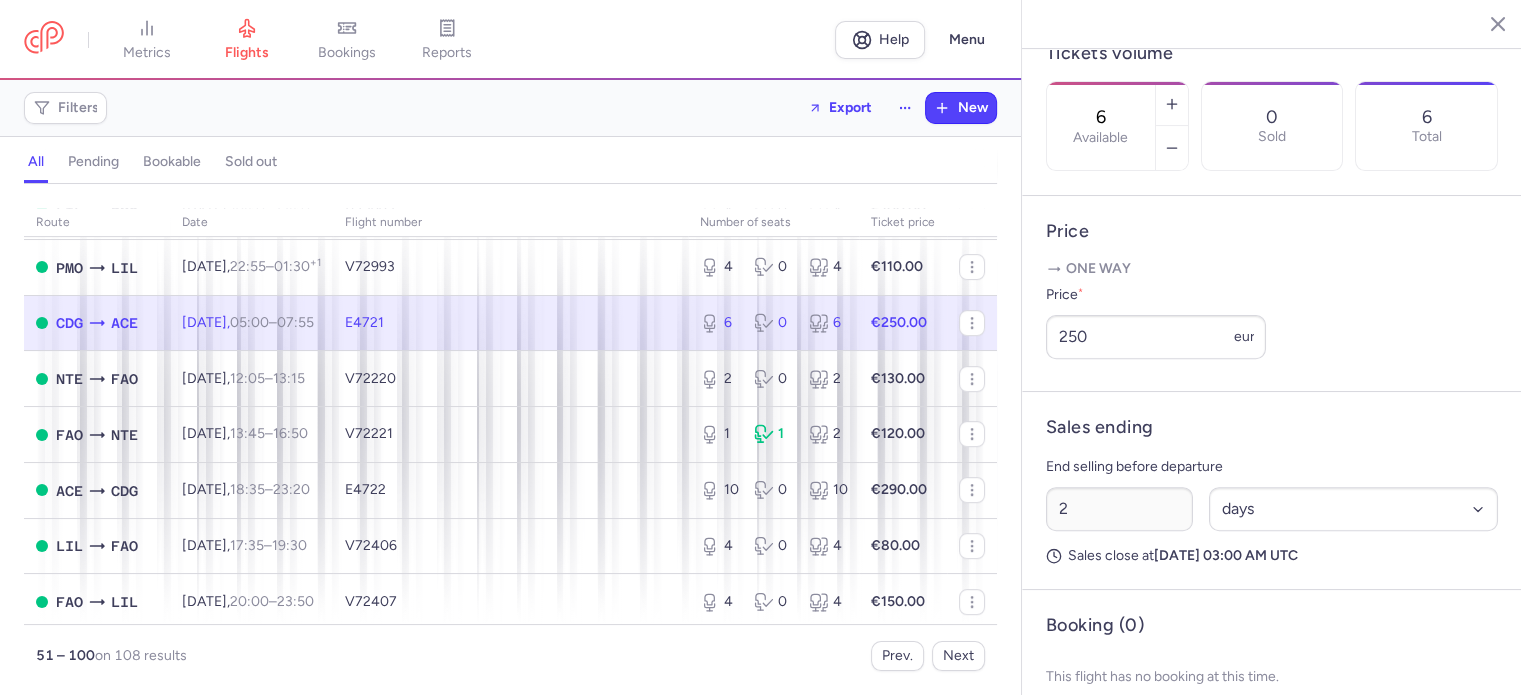 click on "6 0 6" 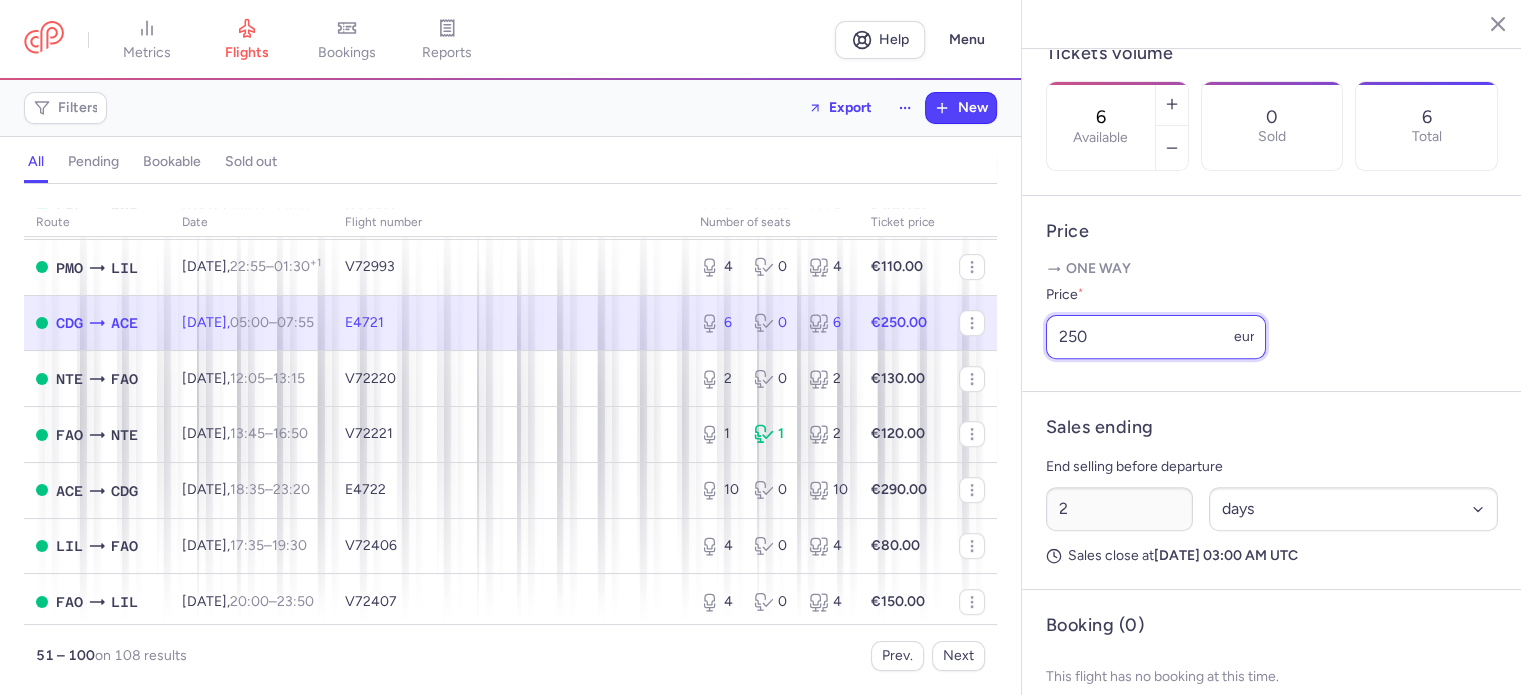 drag, startPoint x: 1126, startPoint y: 399, endPoint x: 971, endPoint y: 366, distance: 158.47397 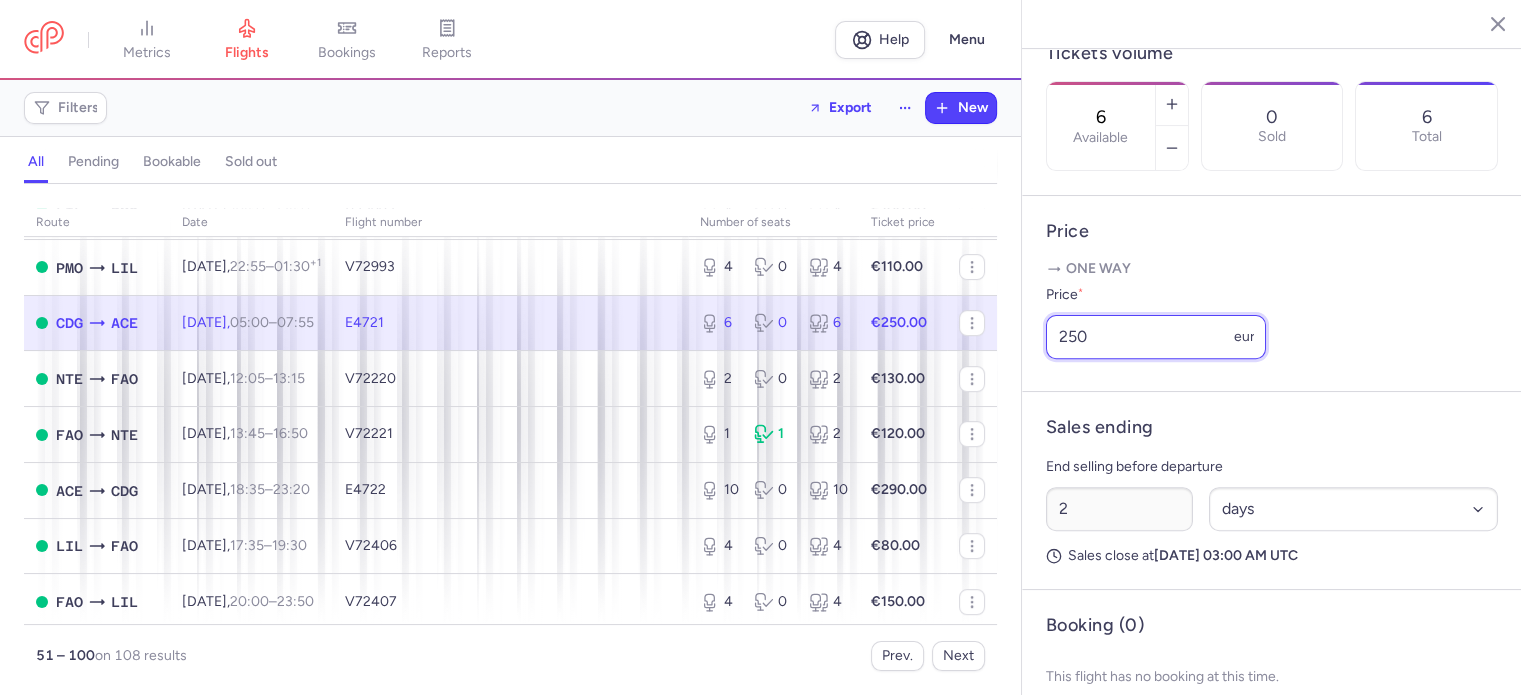 click on "metrics flights bookings reports  Help  Menu Filters  Export  New all pending bookable sold out route date Flight number number of seats Ticket price [DATE]  FAO  LIL [DATE]  20:00  –  23:50  +0  V72407  4 0 4 €60.00  CDG  ACE [DATE]  05:00  –  07:55  +0  E4703  10 0 10 €250.00  ACE  CDG [DATE]  08:55  –  13:55  +0  E4704  20 0 20 €100.00  MAH  BES [DATE]  21:20  –  23:30  +0  V72383  3 3 6 €90.00 [DATE]  NTE  PMO [DATE]  06:15  –  08:45  +0  V72236  1 0 1 €150.00  PMO  NTE [DATE]  09:15  –  11:55  +0  V72237  0 0 0 €150.00  LIL  PMO [DATE]  19:50  –  22:50  +0  V72992  4 0 4 €100.00  NTE  FAO [DATE]  12:05  –  13:15  +0  V72220  2 0 2 €170.00  FAO  NTE [DATE]  13:45  –  16:50  +0  V72221  1 0 1 €100.00  ACE  CDG [DATE]  18:35  –  23:20  +0  E4722  4 0 4 €200.00  LIL  FAO [DATE]  17:35  –  19:30  +0  V72406  4 0 4 €80.00  FAO  LIL [DATE]  20:00  –  23:50  +0  V72407  4 0 4 €80.00  NTE  PMO 06:15" 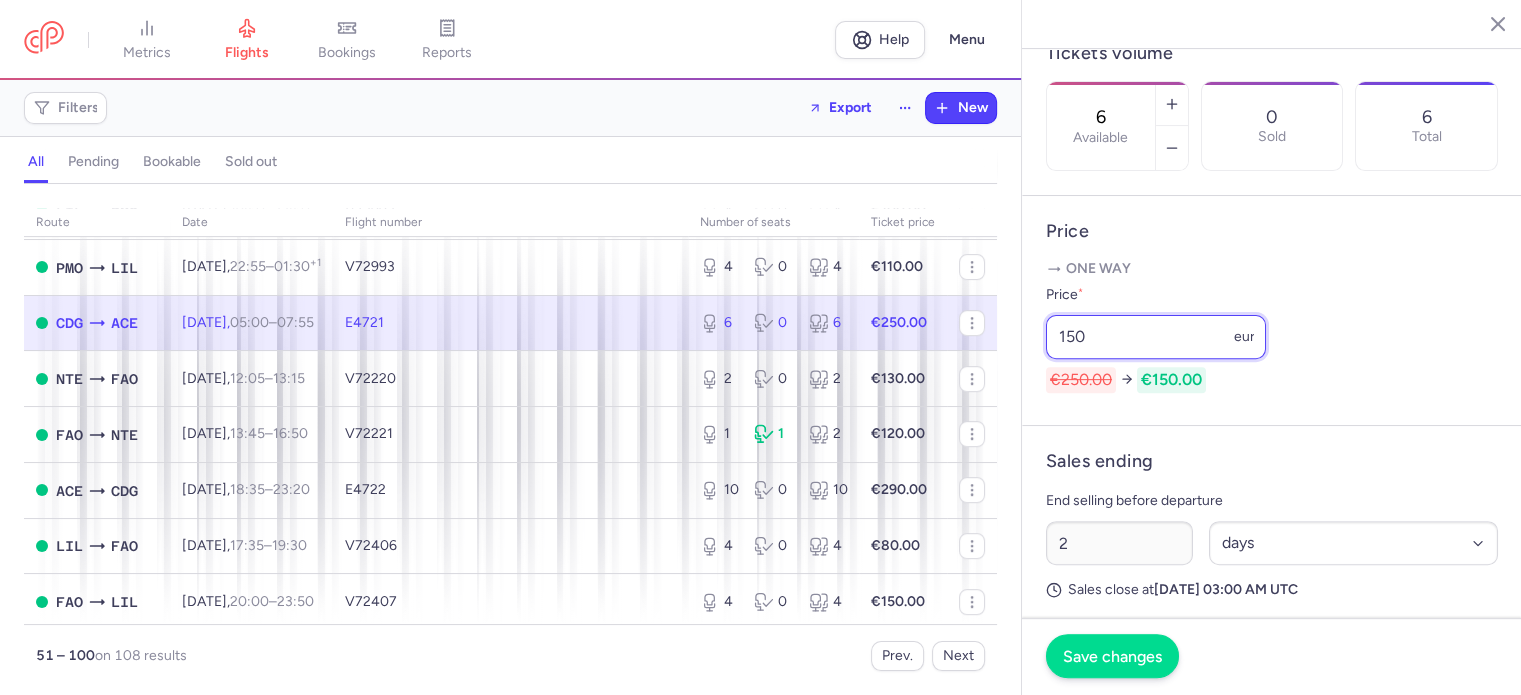 type on "150" 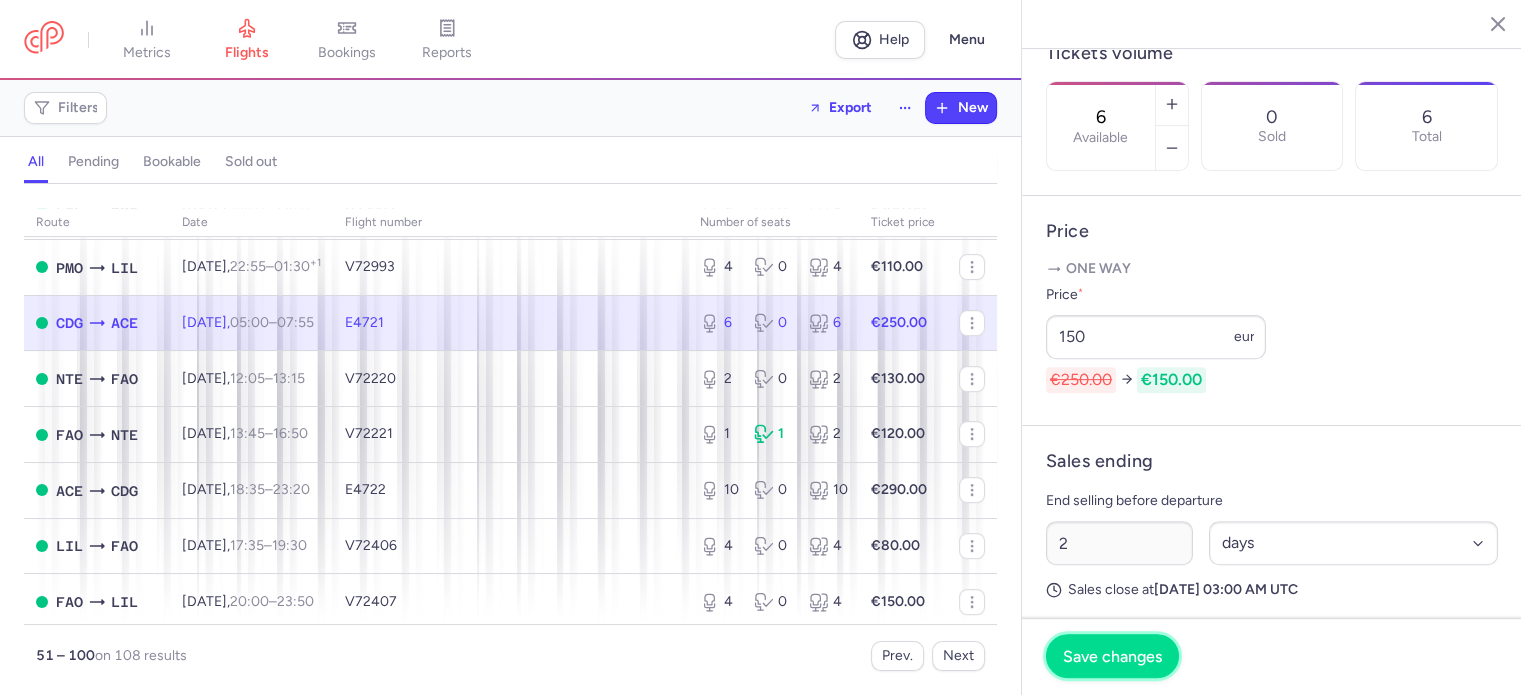 click on "Save changes" at bounding box center [1112, 656] 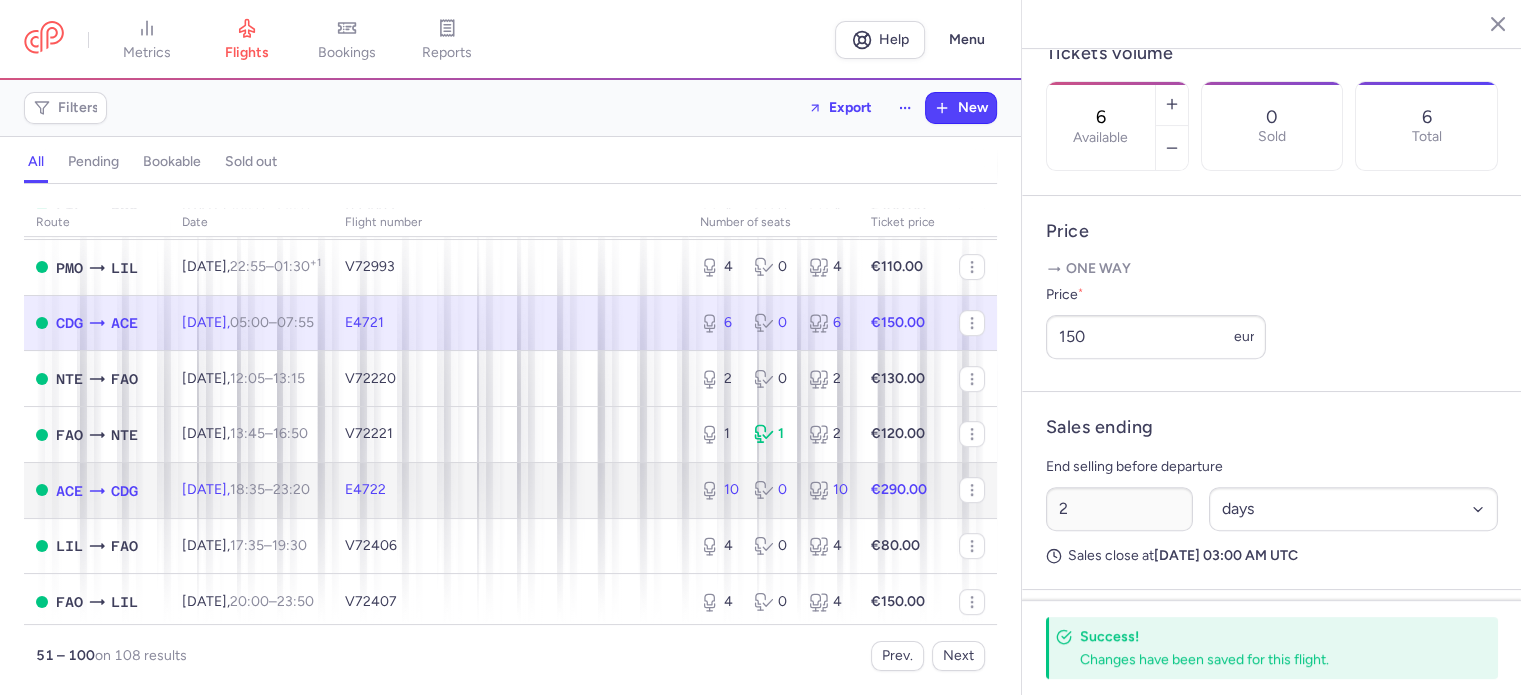 click on "10 0 10" 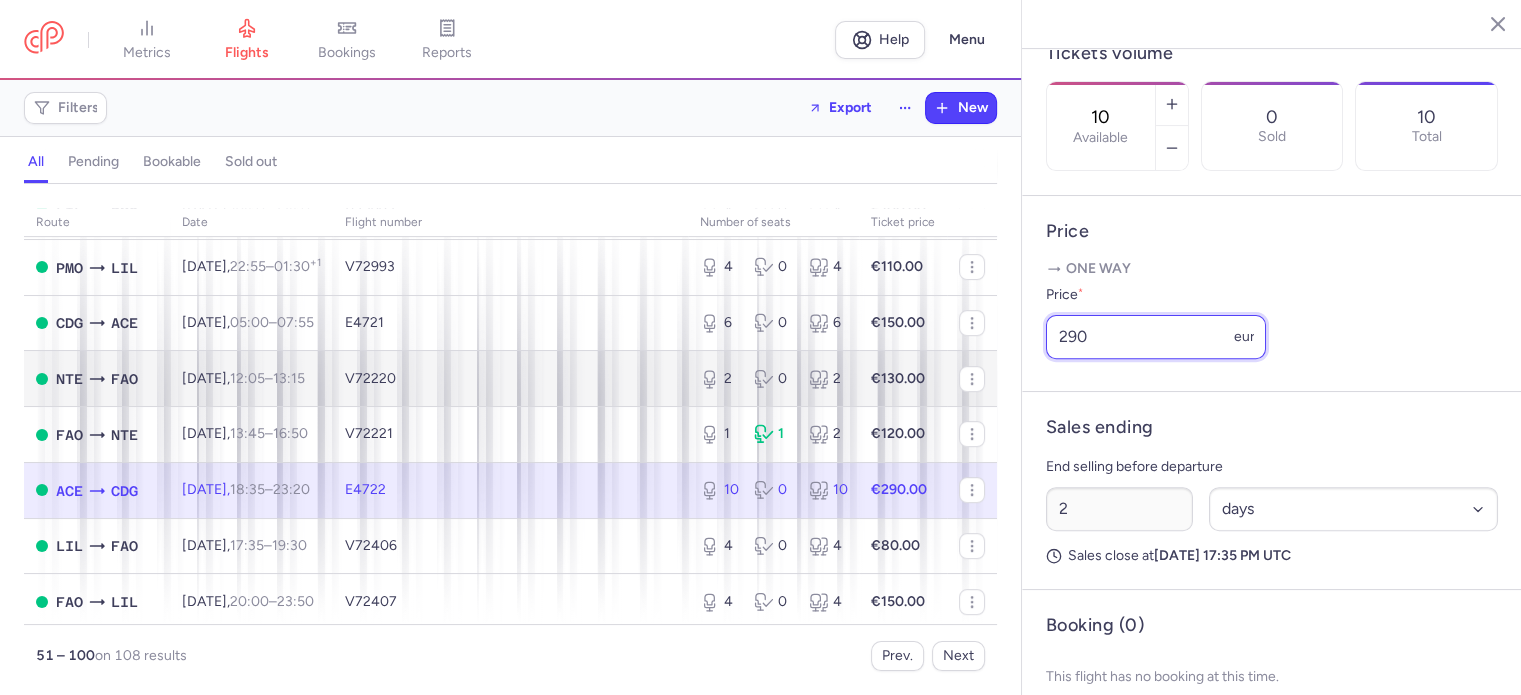drag, startPoint x: 1096, startPoint y: 391, endPoint x: 974, endPoint y: 372, distance: 123.47064 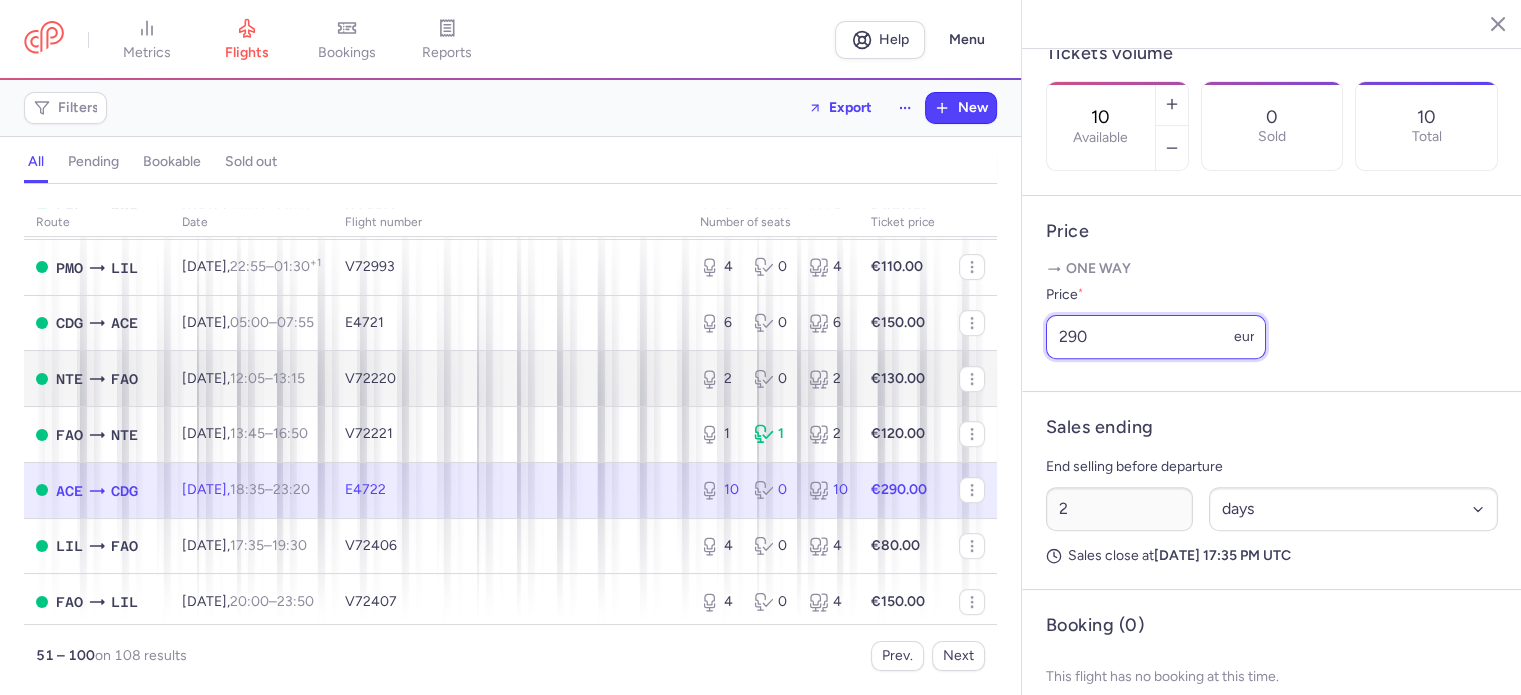 click on "metrics flights bookings reports  Help  Menu Filters  Export  New all pending bookable sold out route date Flight number number of seats Ticket price [DATE]  FAO  LIL [DATE]  20:00  –  23:50  +0  V72407  4 0 4 €60.00  CDG  ACE [DATE]  05:00  –  07:55  +0  E4703  10 0 10 €250.00  ACE  CDG [DATE]  08:55  –  13:55  +0  E4704  20 0 20 €100.00  MAH  BES [DATE]  21:20  –  23:30  +0  V72383  3 3 6 €90.00 [DATE]  NTE  PMO [DATE]  06:15  –  08:45  +0  V72236  1 0 1 €150.00  PMO  NTE [DATE]  09:15  –  11:55  +0  V72237  0 0 0 €150.00  LIL  PMO [DATE]  19:50  –  22:50  +0  V72992  4 0 4 €100.00  NTE  FAO [DATE]  12:05  –  13:15  +0  V72220  2 0 2 €170.00  FAO  NTE [DATE]  13:45  –  16:50  +0  V72221  1 0 1 €100.00  ACE  CDG [DATE]  18:35  –  23:20  +0  E4722  4 0 4 €200.00  LIL  FAO [DATE]  17:35  –  19:30  +0  V72406  4 0 4 €80.00  FAO  LIL [DATE]  20:00  –  23:50  +0  V72407  4 0 4 €80.00  NTE  PMO 06:15" 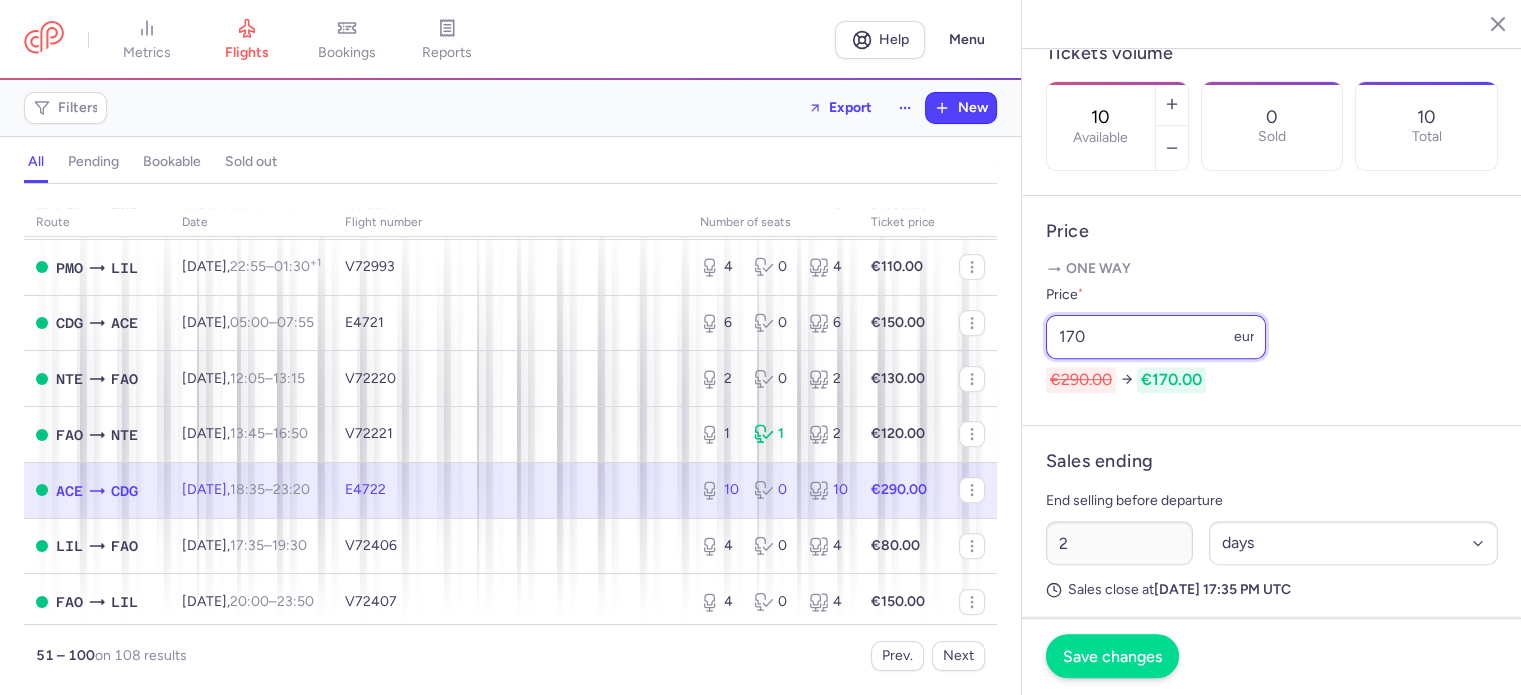 type on "170" 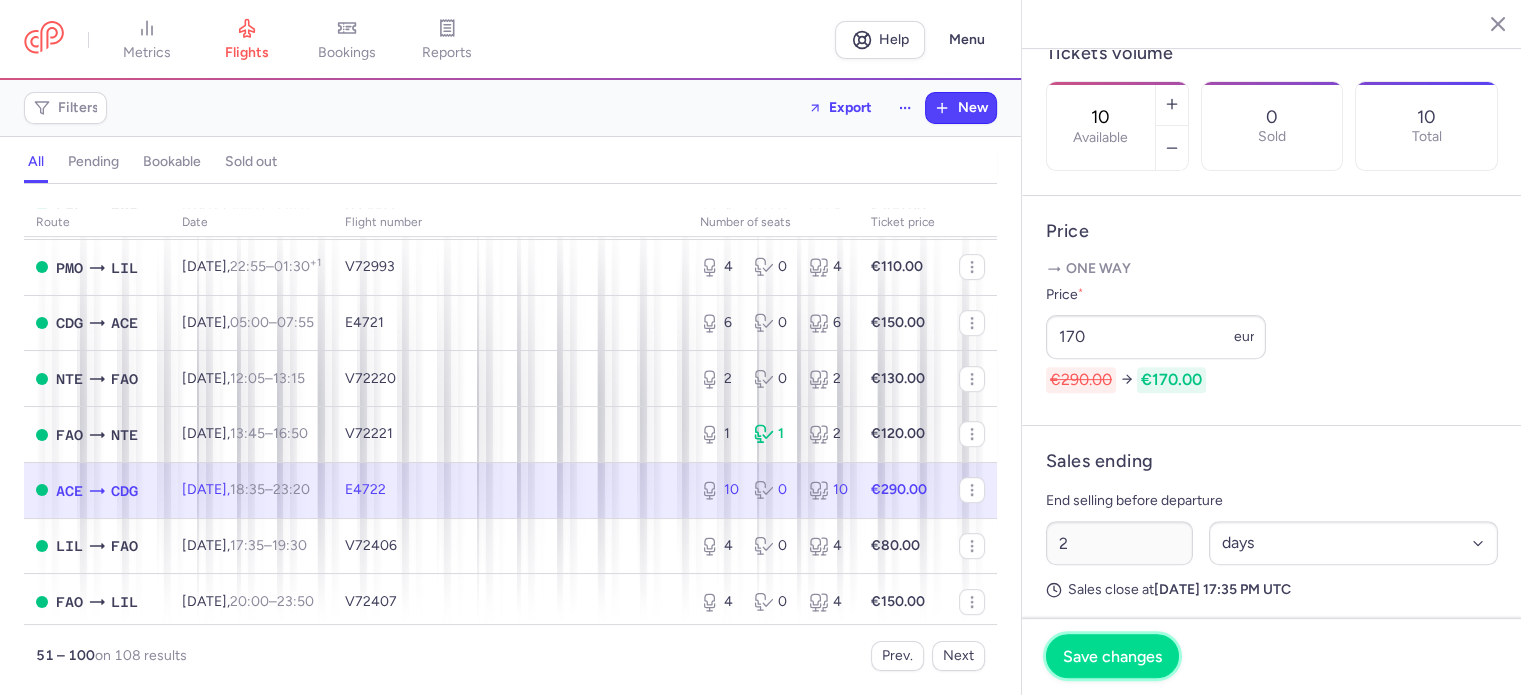 click on "Save changes" at bounding box center (1112, 656) 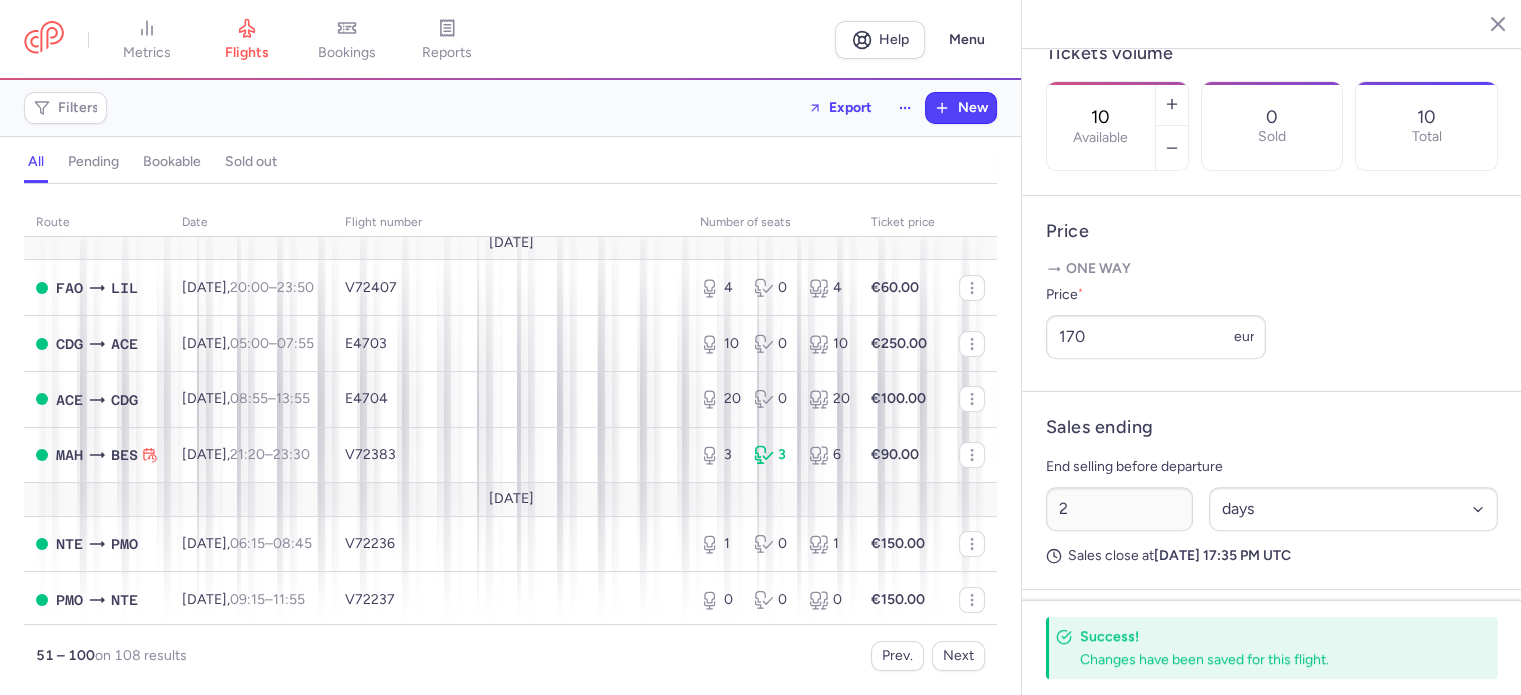 scroll, scrollTop: 0, scrollLeft: 0, axis: both 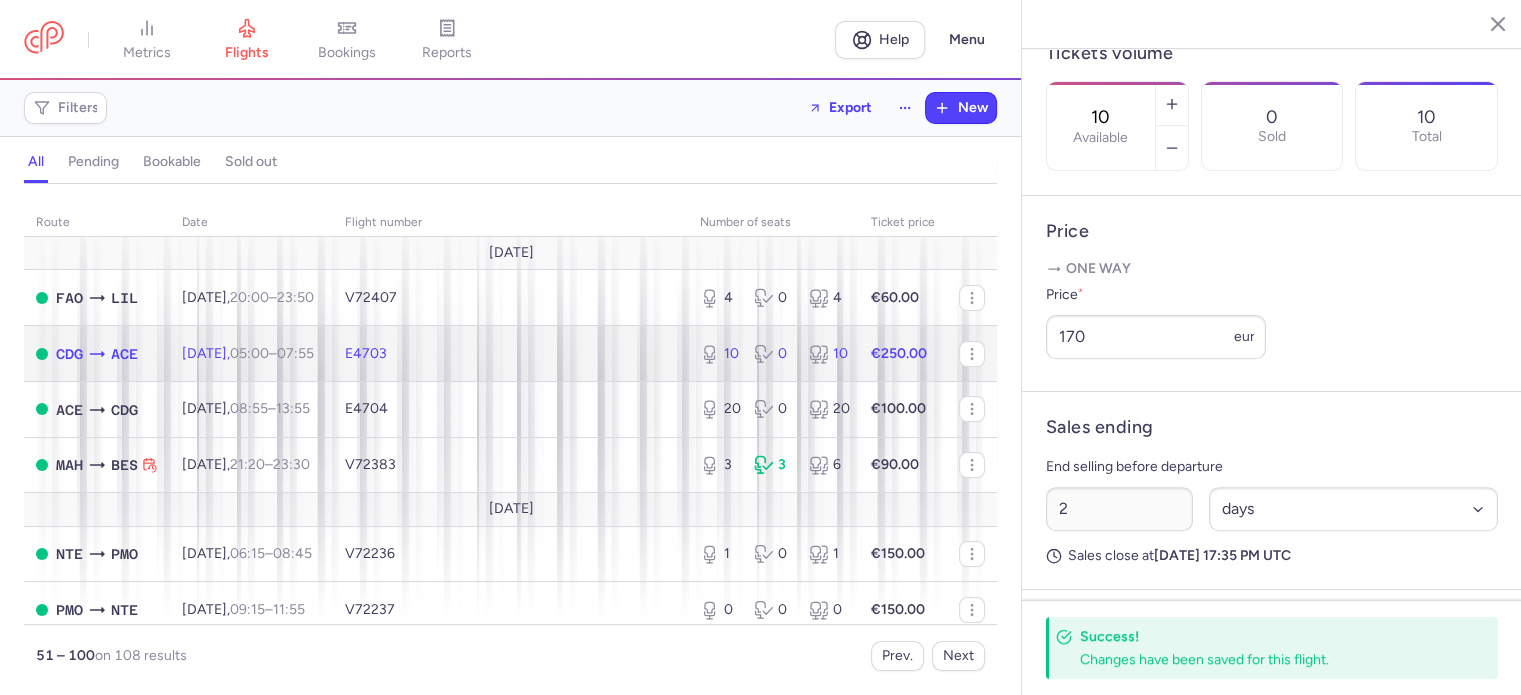 click on "10 0 10" 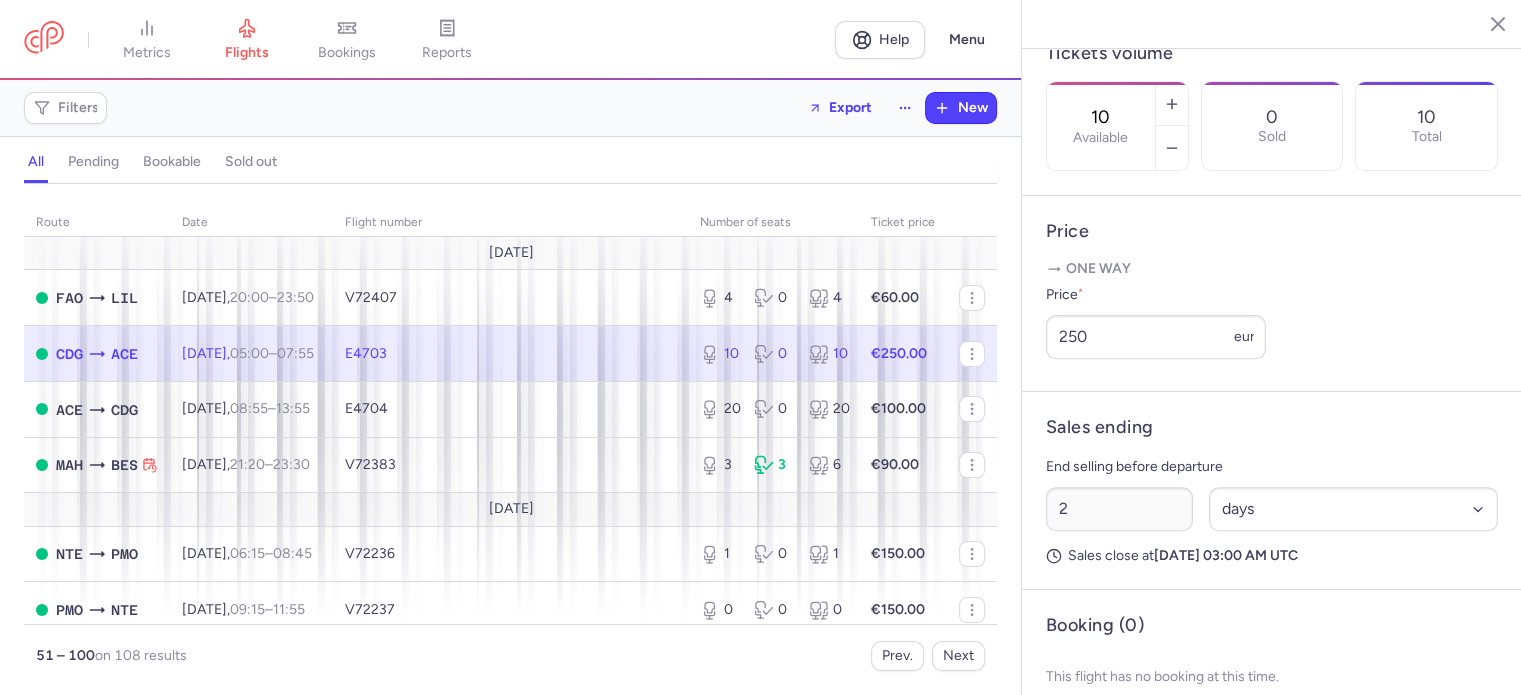 click 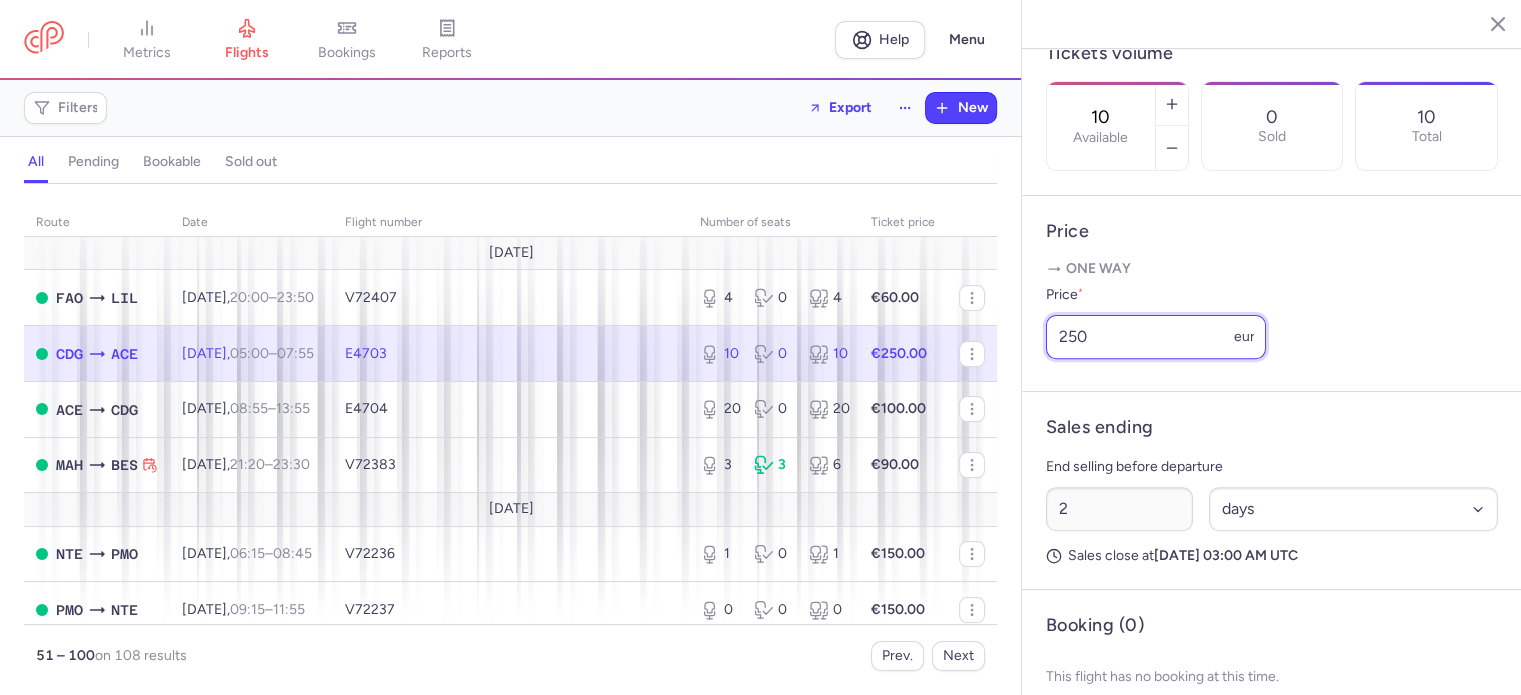 drag, startPoint x: 1097, startPoint y: 391, endPoint x: 973, endPoint y: 376, distance: 124.90396 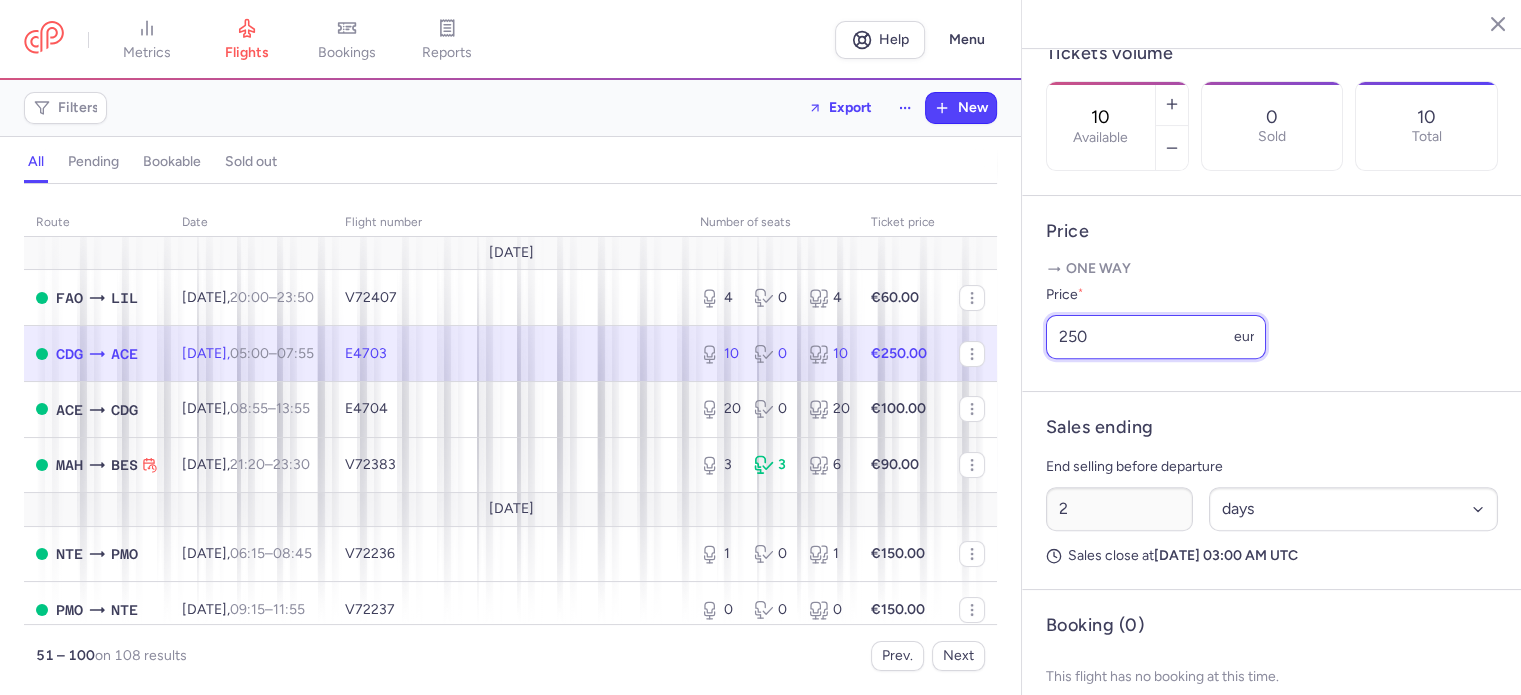click on "metrics flights bookings reports  Help  Menu Filters  Export  New all pending bookable sold out route date Flight number number of seats Ticket price [DATE]  FAO  LIL [DATE]  20:00  –  23:50  +0  V72407  4 0 4 €60.00  CDG  ACE [DATE]  05:00  –  07:55  +0  E4703  10 0 10 €250.00  ACE  CDG [DATE]  08:55  –  13:55  +0  E4704  20 0 20 €100.00  MAH  BES [DATE]  21:20  –  23:30  +0  V72383  3 3 6 €90.00 [DATE]  NTE  PMO [DATE]  06:15  –  08:45  +0  V72236  1 0 1 €150.00  PMO  NTE [DATE]  09:15  –  11:55  +0  V72237  0 0 0 €150.00  LIL  PMO [DATE]  19:50  –  22:50  +0  V72992  4 0 4 €100.00  NTE  FAO [DATE]  12:05  –  13:15  +0  V72220  2 0 2 €170.00  FAO  NTE [DATE]  13:45  –  16:50  +0  V72221  1 0 1 €100.00  ACE  CDG [DATE]  18:35  –  23:20  +0  E4722  4 0 4 €200.00  LIL  FAO [DATE]  17:35  –  19:30  +0  V72406  4 0 4 €80.00  FAO  LIL [DATE]  20:00  –  23:50  +0  V72407  4 0 4 €80.00  NTE  PMO 06:15" 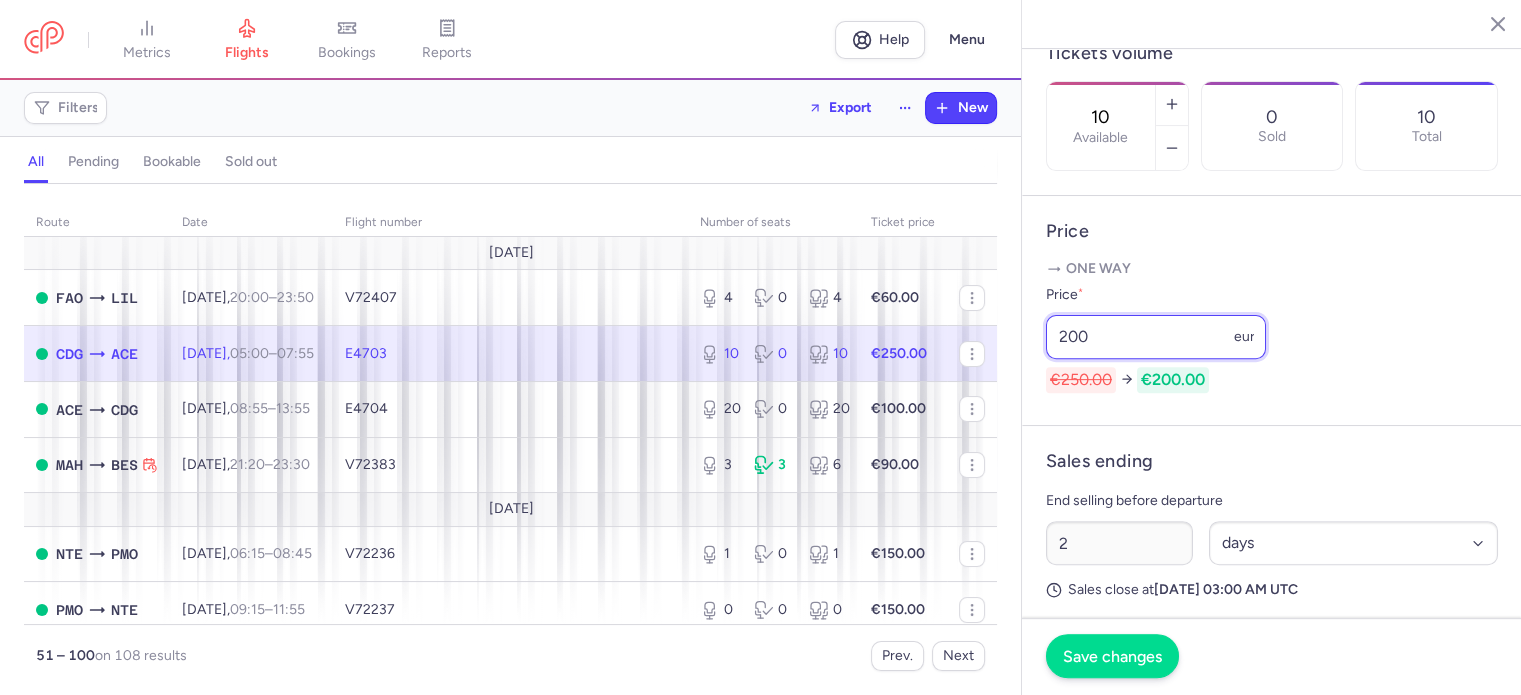 type on "200" 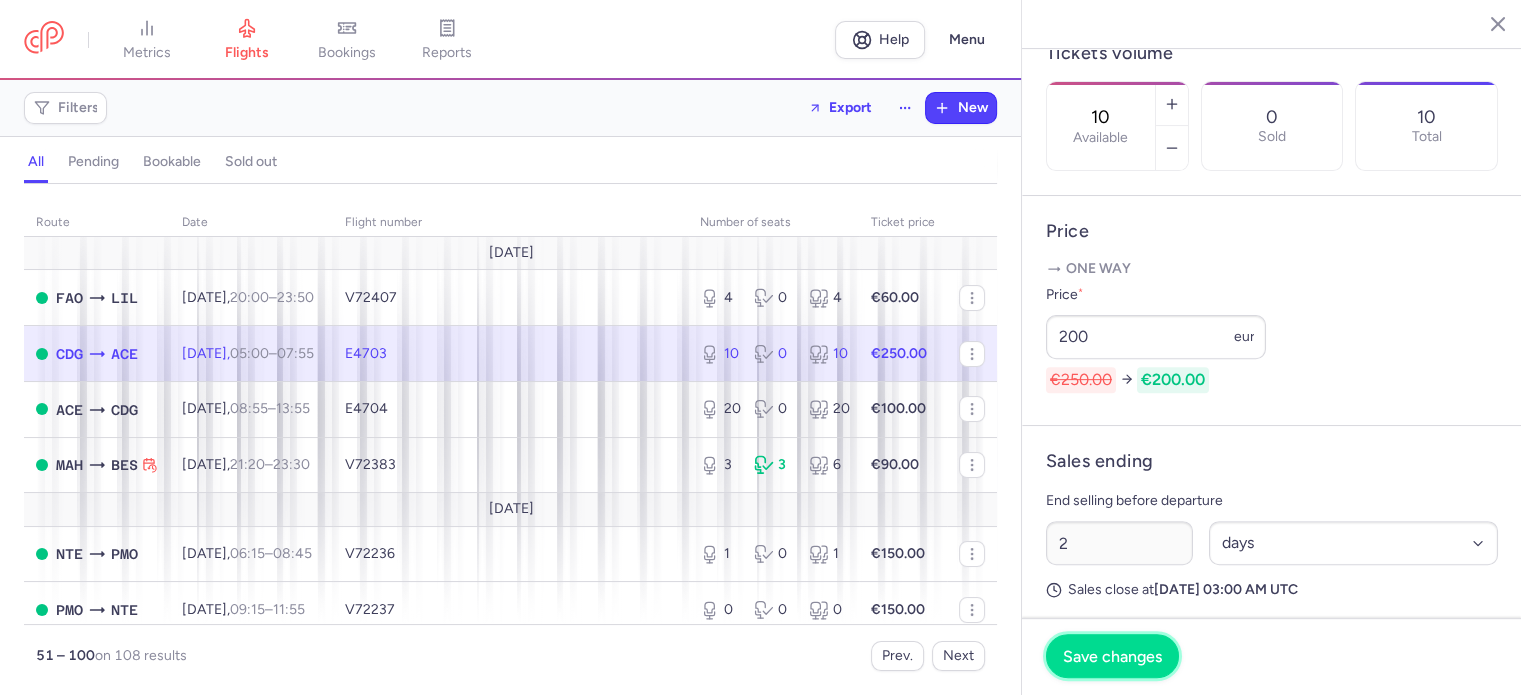 click on "Save changes" at bounding box center [1112, 656] 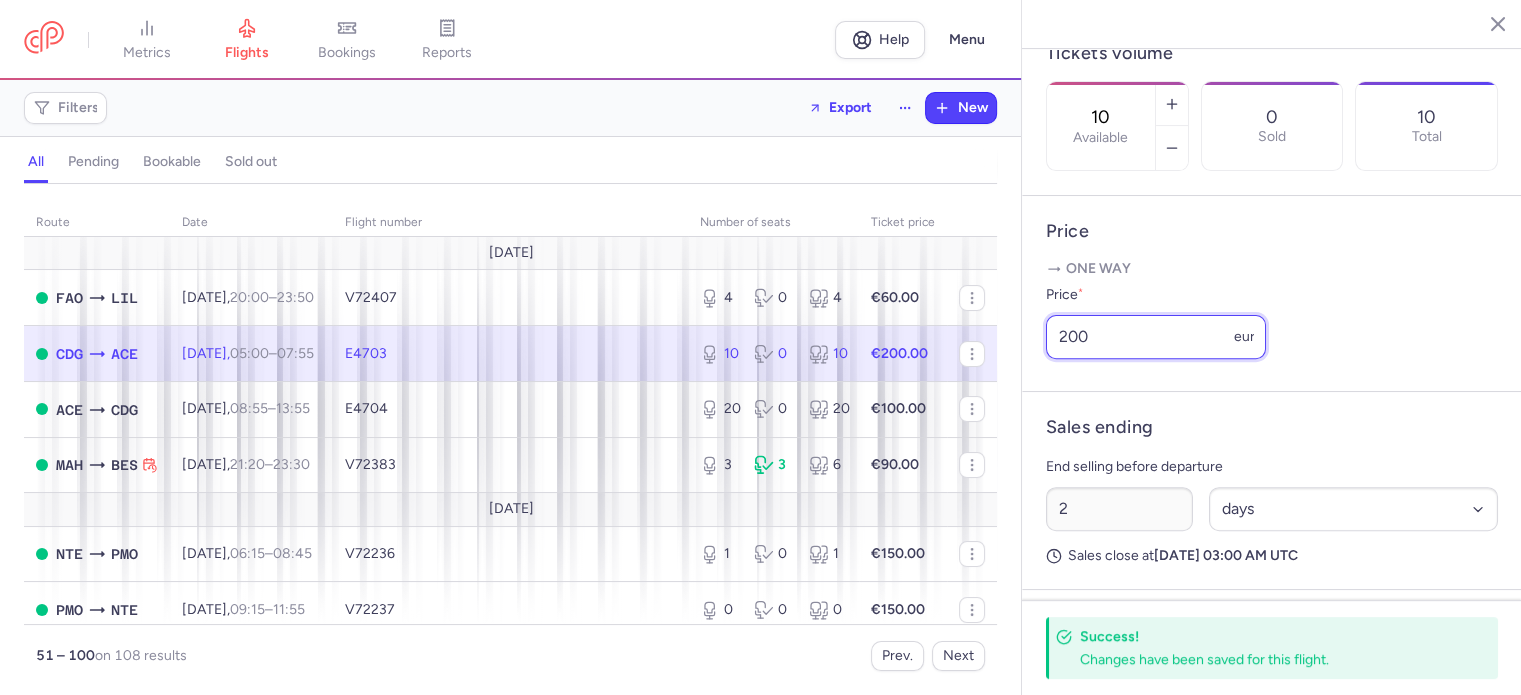 drag, startPoint x: 1105, startPoint y: 393, endPoint x: 972, endPoint y: 379, distance: 133.73482 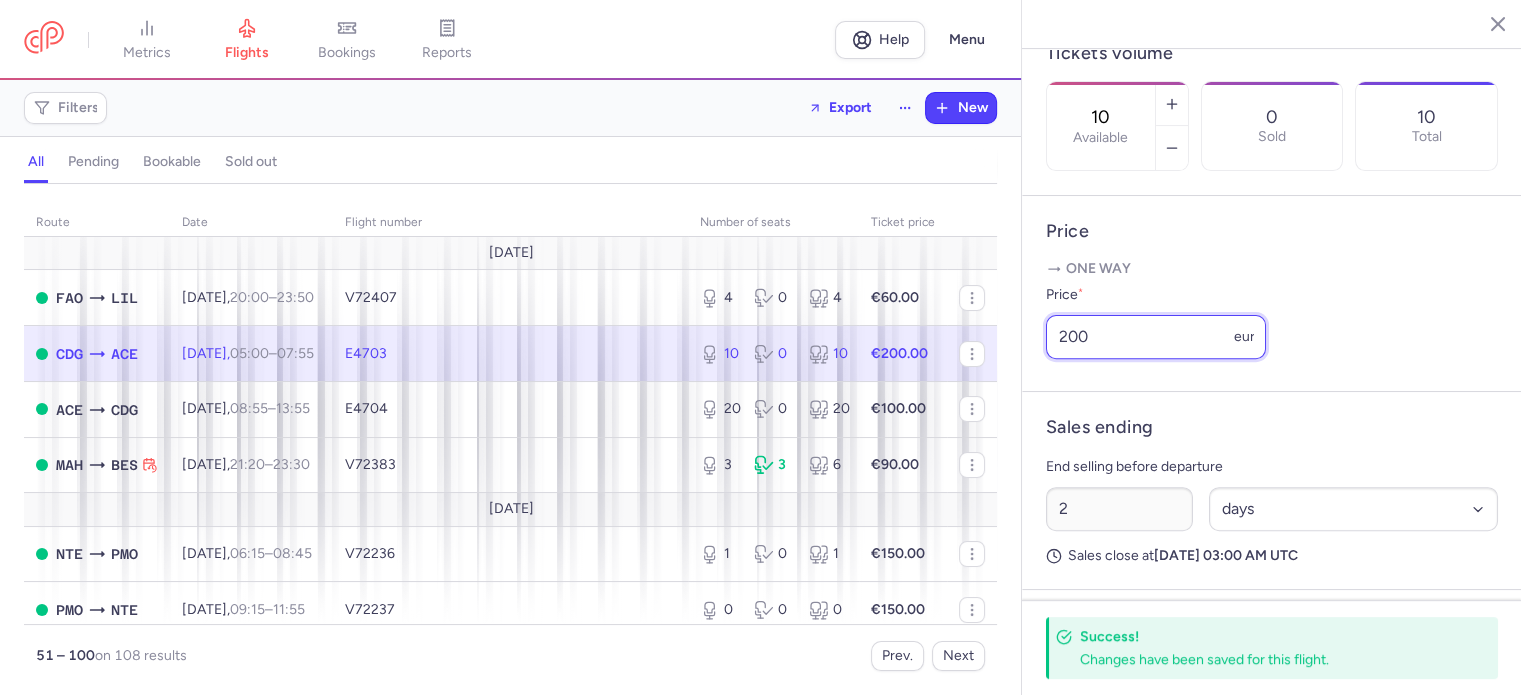 click on "metrics flights bookings reports  Help  Menu Filters  Export  New all pending bookable sold out route date Flight number number of seats Ticket price [DATE]  FAO  LIL [DATE]  20:00  –  23:50  +0  V72407  4 0 4 €60.00  CDG  ACE [DATE]  05:00  –  07:55  +0  E4703  10 0 10 €200.00  ACE  CDG [DATE]  08:55  –  13:55  +0  E4704  20 0 20 €100.00  MAH  BES [DATE]  21:20  –  23:30  +0  V72383  3 3 6 €90.00 [DATE]  NTE  PMO [DATE]  06:15  –  08:45  +0  V72236  1 0 1 €150.00  PMO  NTE [DATE]  09:15  –  11:55  +0  V72237  0 0 0 €150.00  LIL  PMO [DATE]  19:50  –  22:50  +0  V72992  4 0 4 €100.00  NTE  FAO [DATE]  12:05  –  13:15  +0  V72220  2 0 2 €170.00  FAO  NTE [DATE]  13:45  –  16:50  +0  V72221  1 0 1 €100.00  ACE  CDG [DATE]  18:35  –  23:20  +0  E4722  4 0 4 €200.00  LIL  FAO [DATE]  17:35  –  19:30  +0  V72406  4 0 4 €80.00  FAO  LIL [DATE]  20:00  –  23:50  +0  V72407  4 0 4 €80.00  NTE  PMO 06:15" 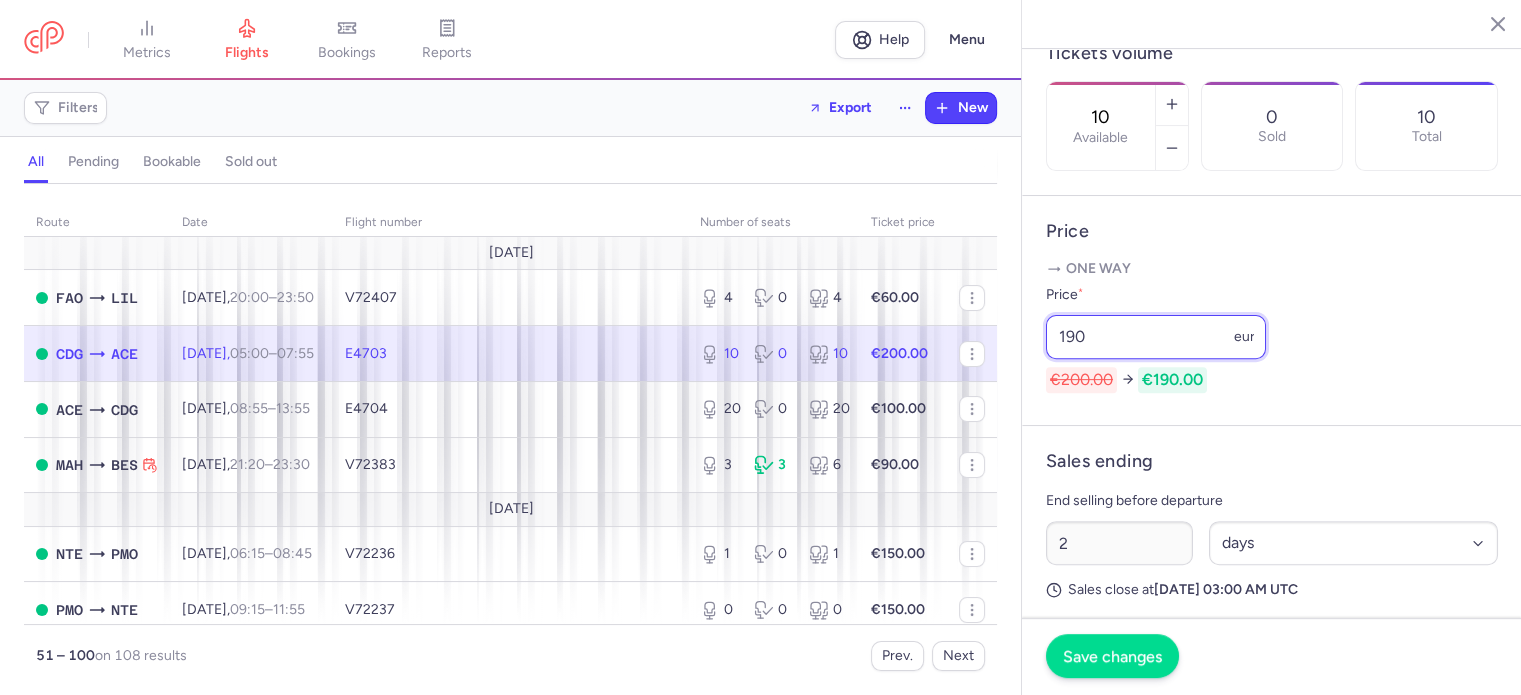 type on "190" 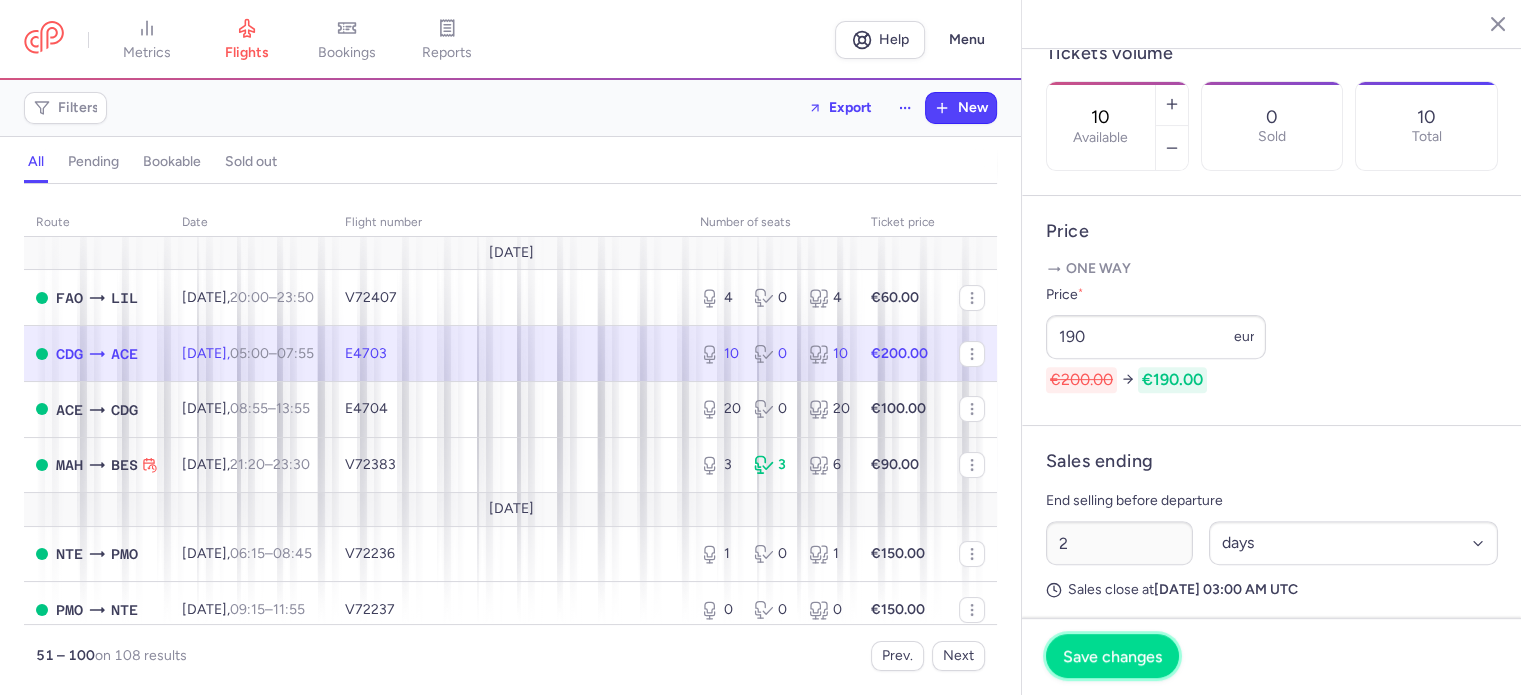 click on "Save changes" at bounding box center [1112, 656] 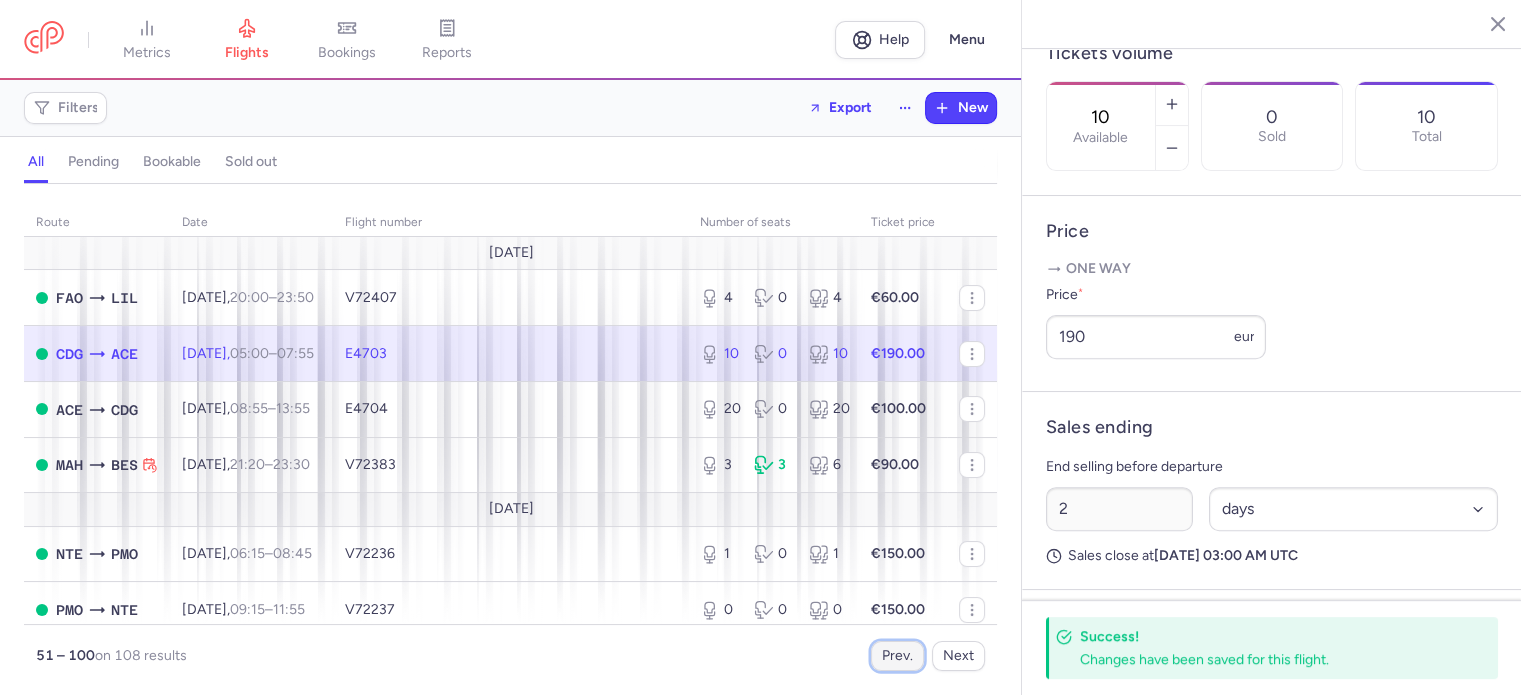 click on "Prev." at bounding box center (897, 656) 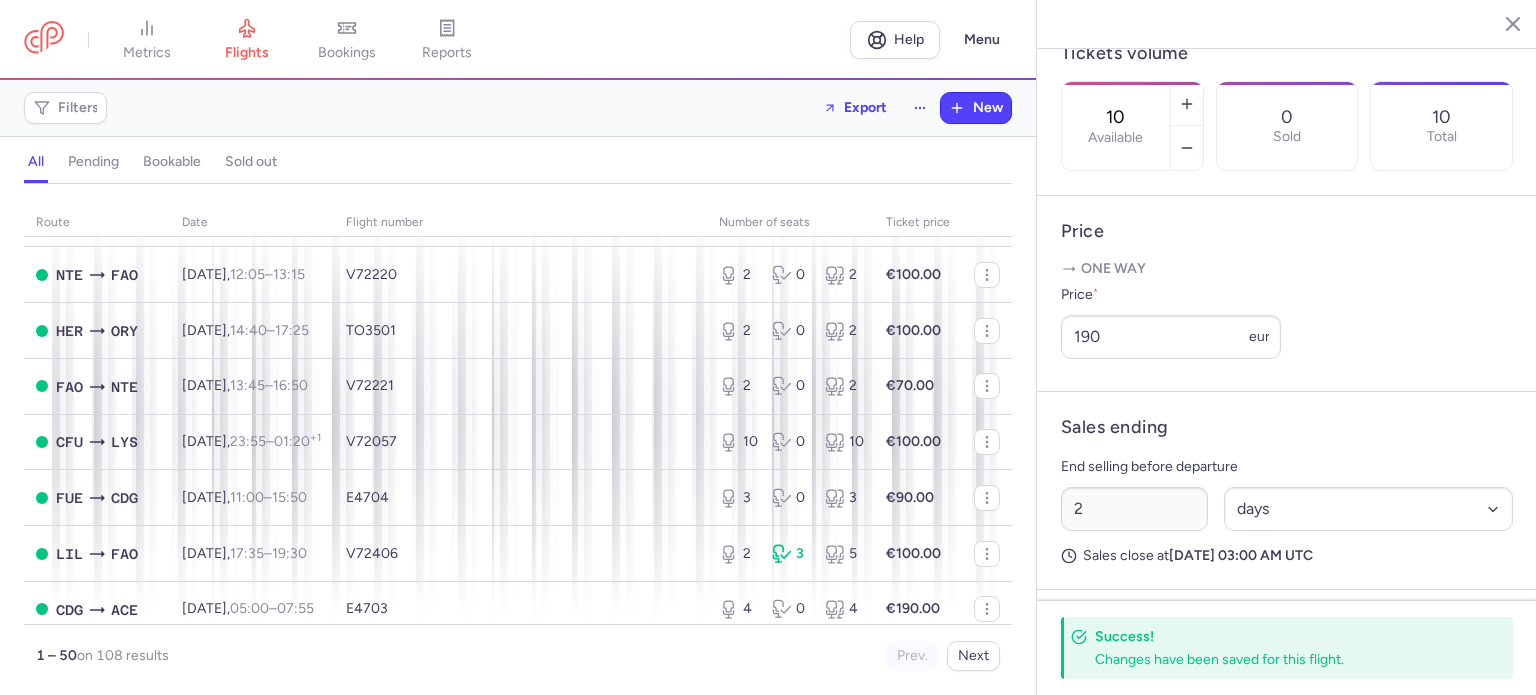 scroll, scrollTop: 1500, scrollLeft: 0, axis: vertical 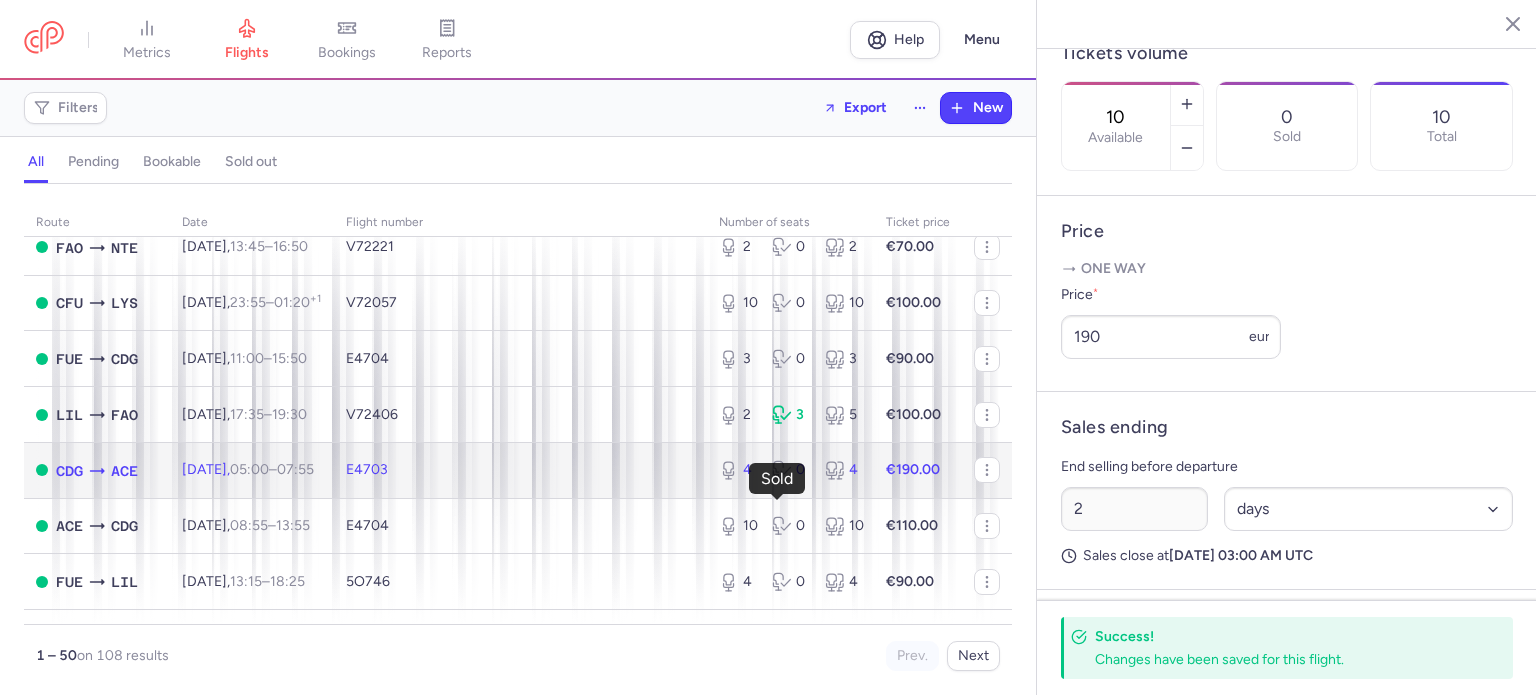 click 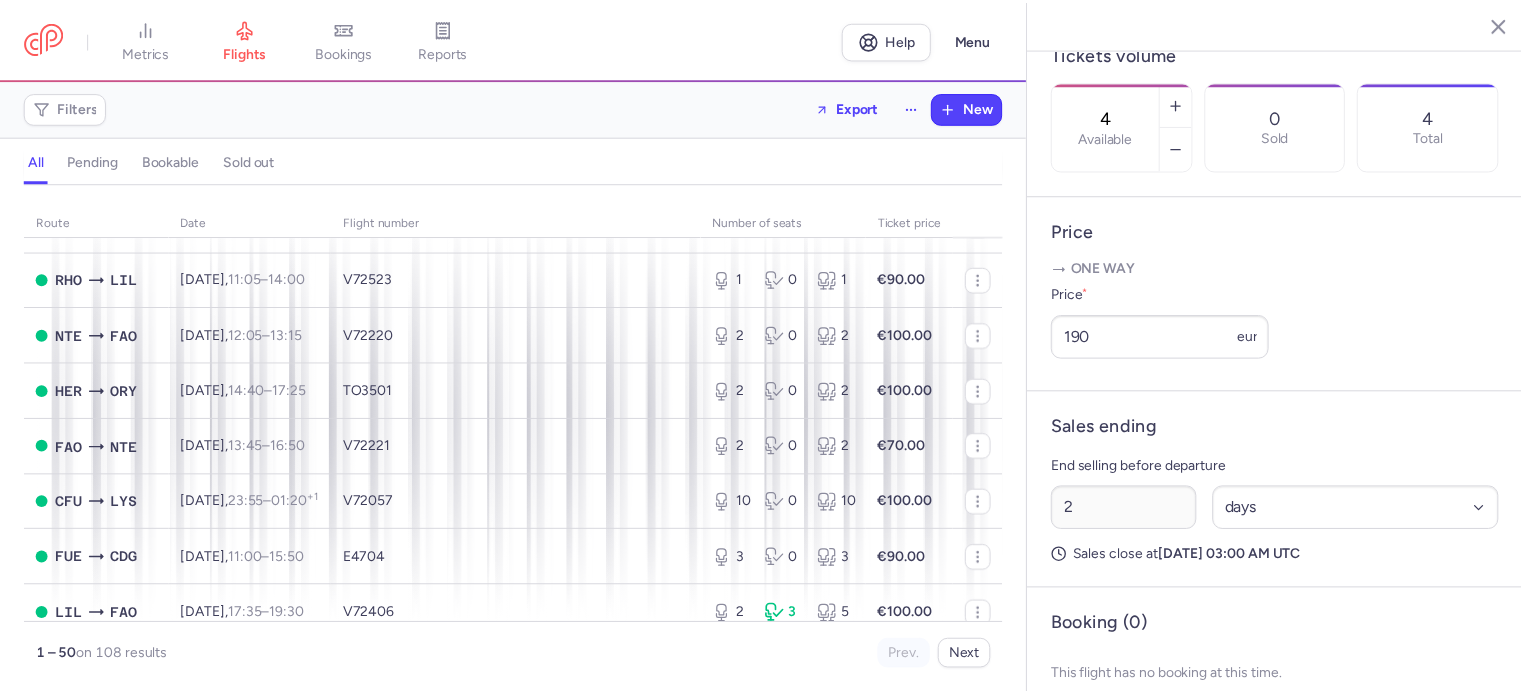 scroll, scrollTop: 1100, scrollLeft: 0, axis: vertical 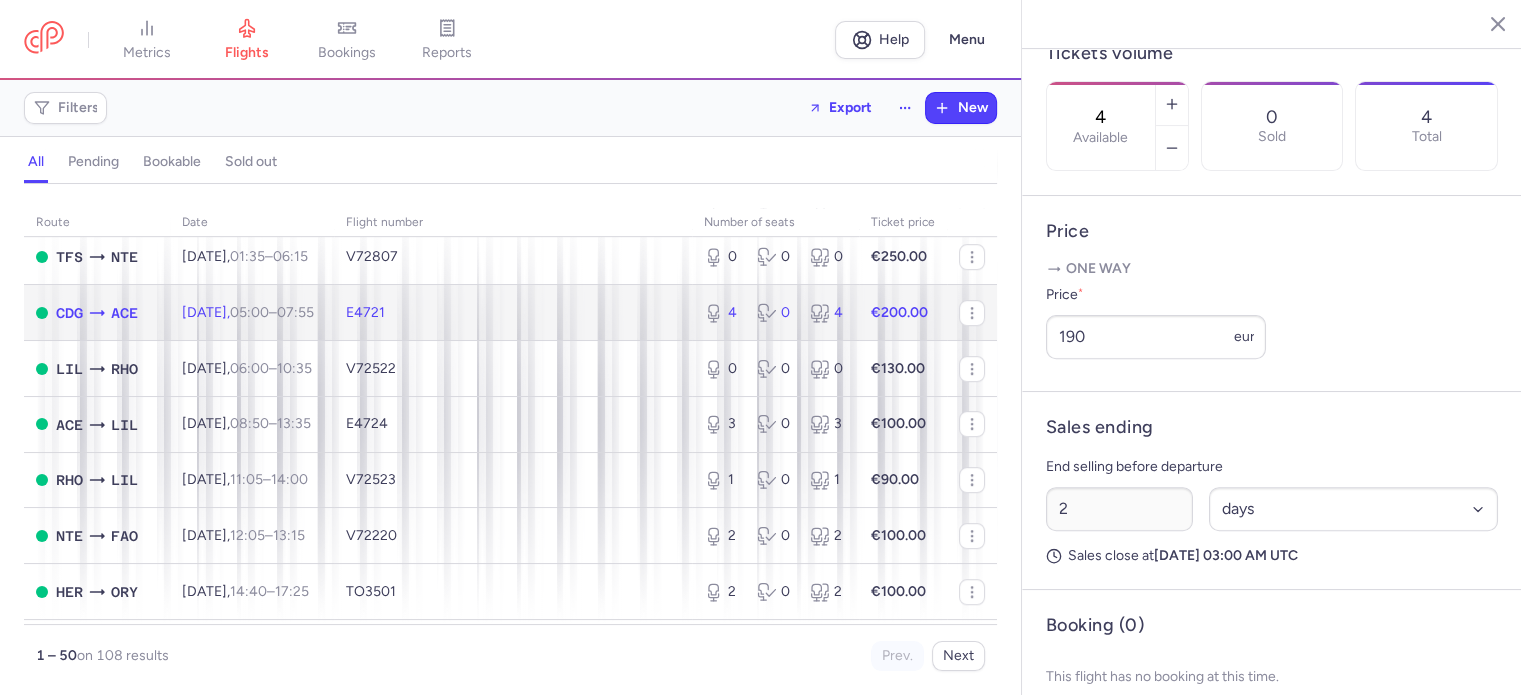 click on "4 0 4" 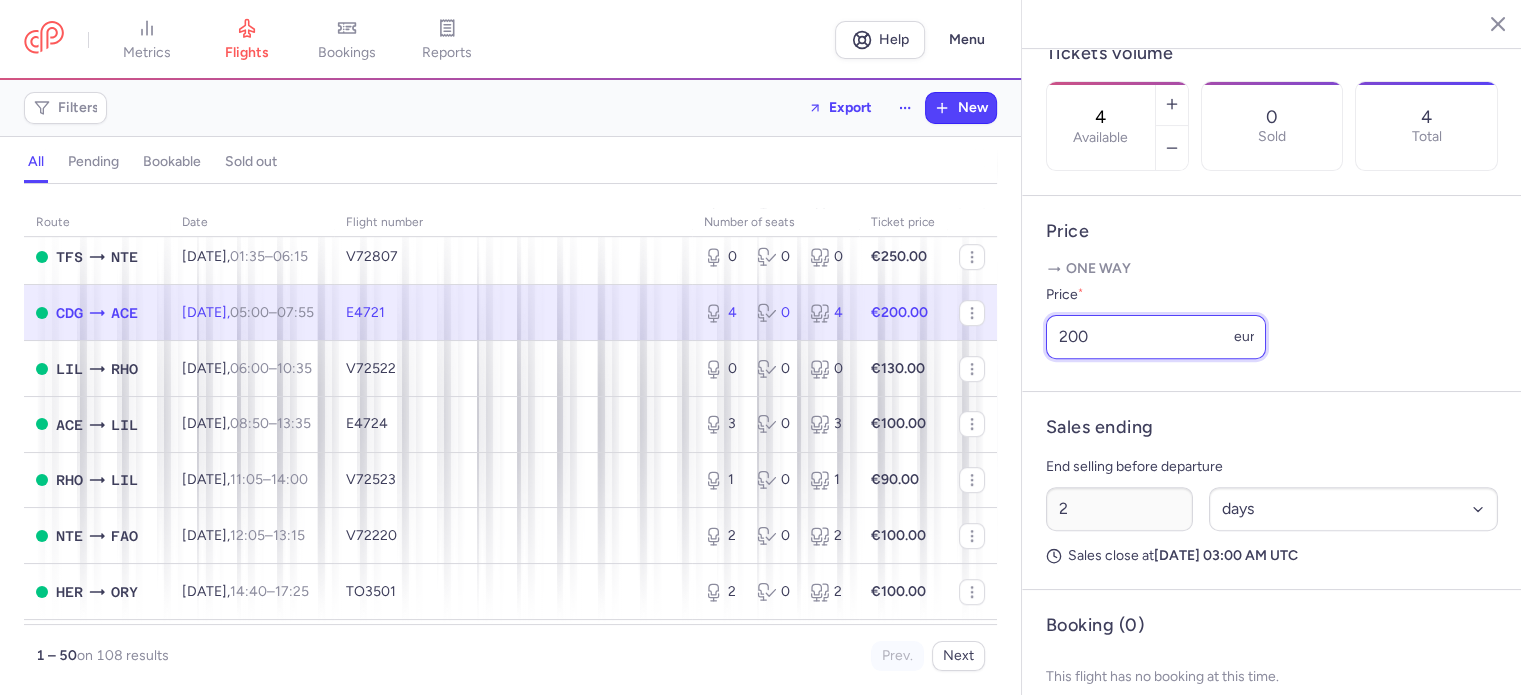 drag, startPoint x: 1101, startPoint y: 391, endPoint x: 941, endPoint y: 359, distance: 163.16862 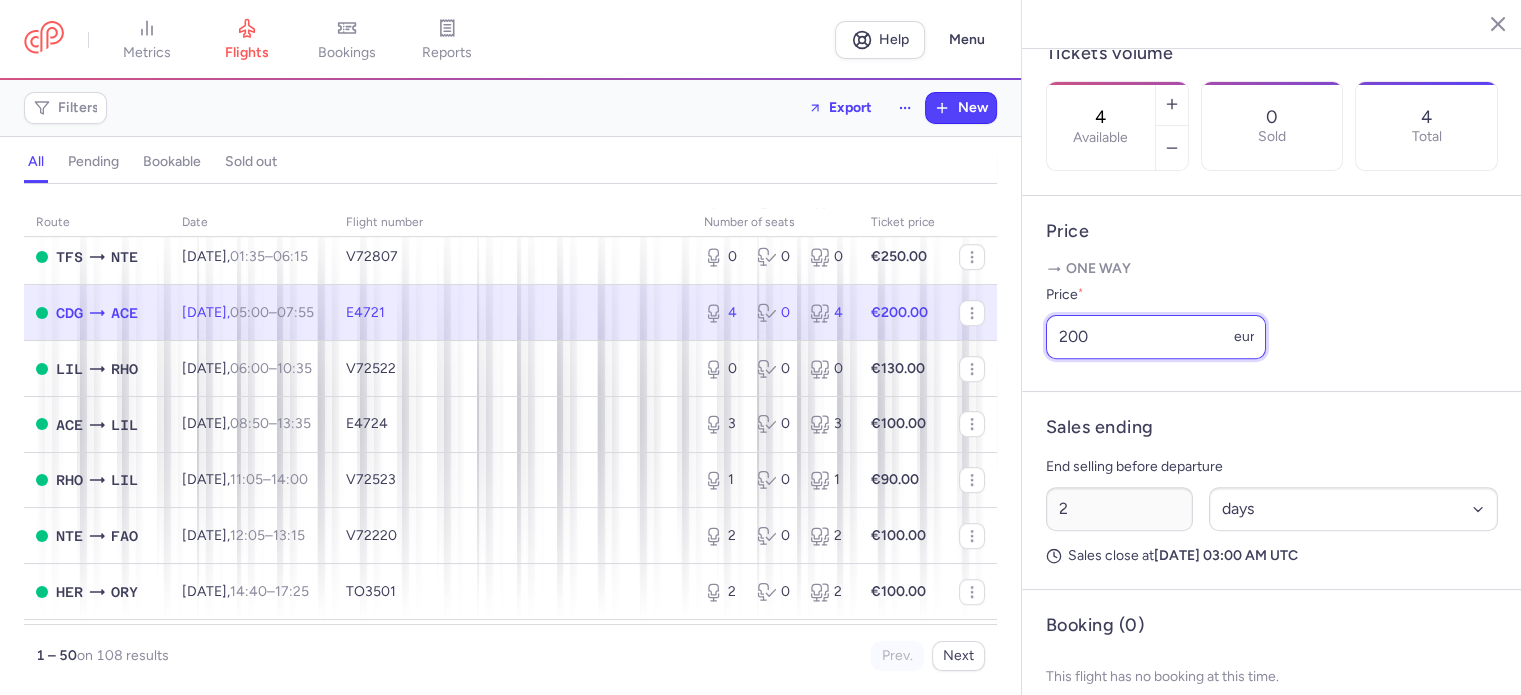 click on "metrics flights bookings reports  Help  Menu Filters  Export  New all pending bookable sold out route date Flight number number of seats Ticket price [DATE]  LPA  ORY [DATE]  02:25  –  07:30  +0  TO4743  0 2 2 €110.00  CDG  AGA [DATE]  08:00  –  10:30  +0  E4771  2 0 2 €100.00  BES  MAH [DATE]  15:10  –  17:15  +0  V72382  6 0 6 €60.00  MAH  BES [DATE]  21:20  –  23:30  +0  V72383  6 0 6 €90.00  NTE  PMO [DATE]  06:15  –  08:45  +0  V72236  1 0 1 €120.00  OLB  LYS [DATE]  09:10  –  10:35  +0  V72037  3 0 3 €60.00  PMO  NTE [DATE]  09:15  –  11:55  +0  V72237  1 0 1 €60.00  OLB  NTE [DATE]  12:00  –  14:05  +0  V72805  1 0 1 €60.00  PMO  LIL [DATE]  22:55  –  01:30  +1  V72993  1 0 1 €60.00  LPA  NTE [DATE]  01:35  –  06:15  +0  V72739  0 0 0 €80.00  LYS  RHO [DATE]  11:10  –  15:25  +0  V72046  1 0 1 €90.00  CFU  ORY [DATE]  12:10  –  14:05  +0  TO3545  1 0 1 €100.00  HRG  CDG [DATE]," 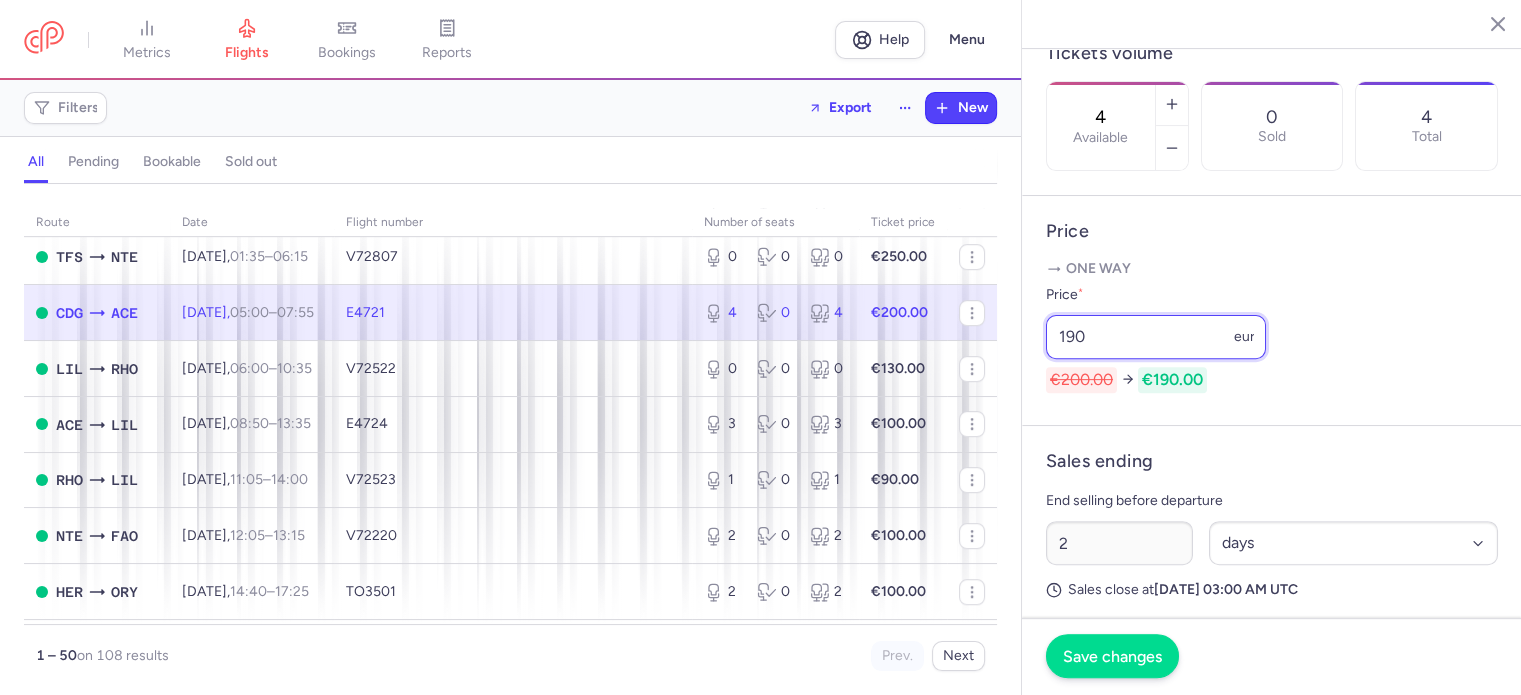 type on "190" 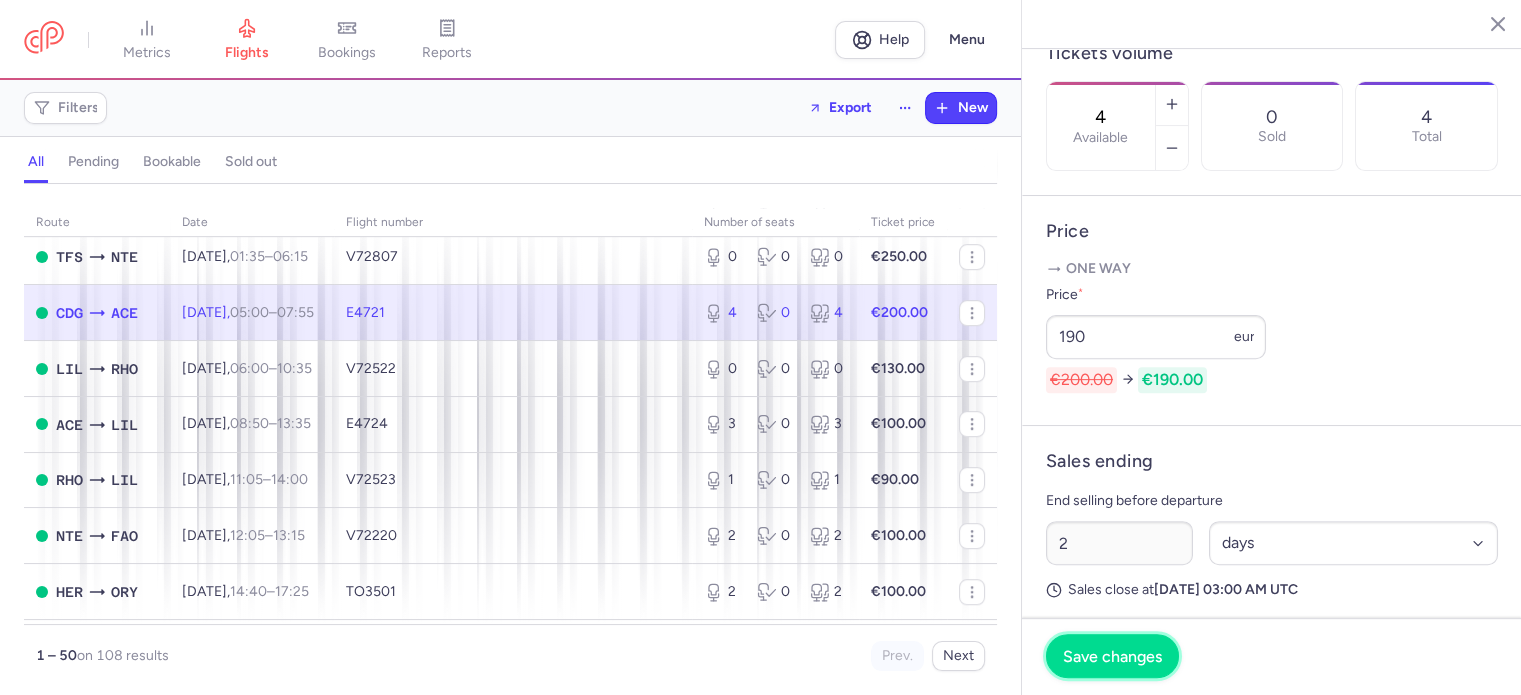click on "Save changes" at bounding box center [1112, 656] 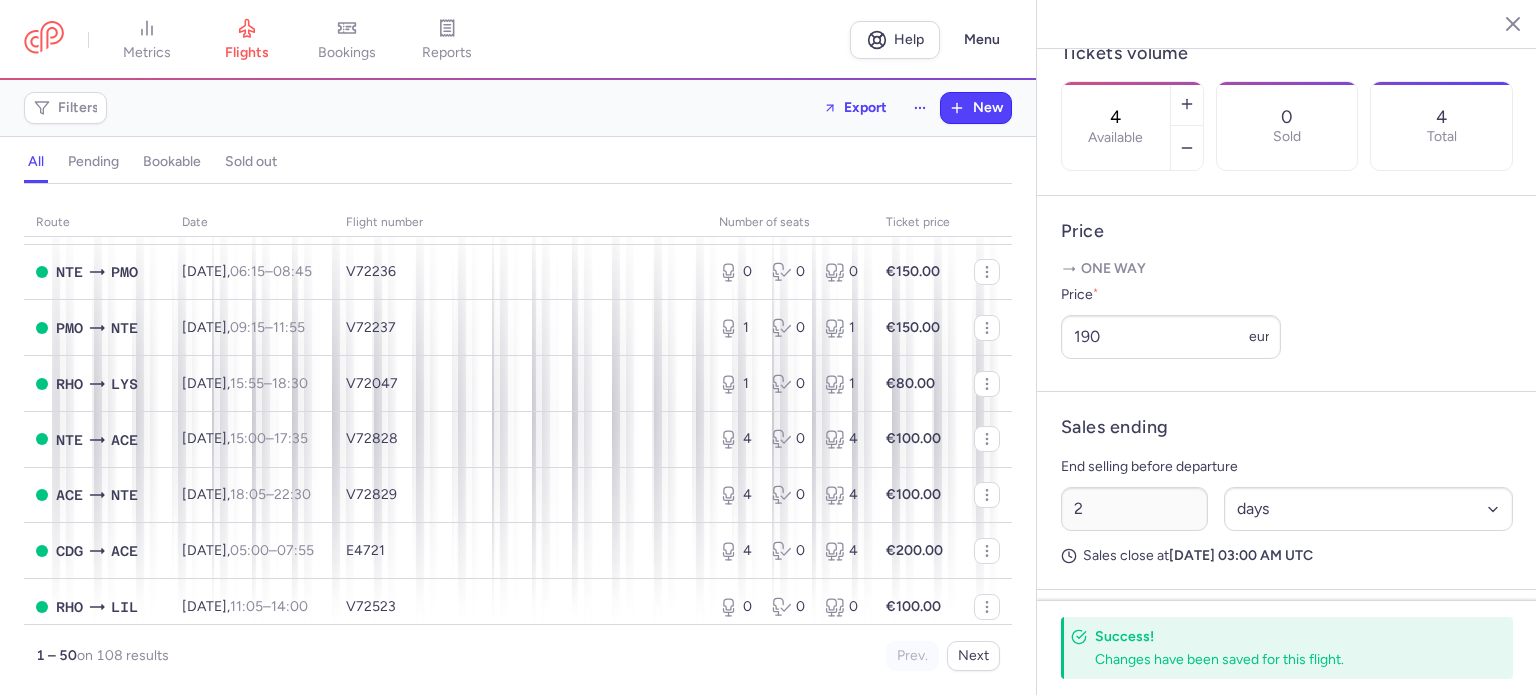 scroll, scrollTop: 2496, scrollLeft: 0, axis: vertical 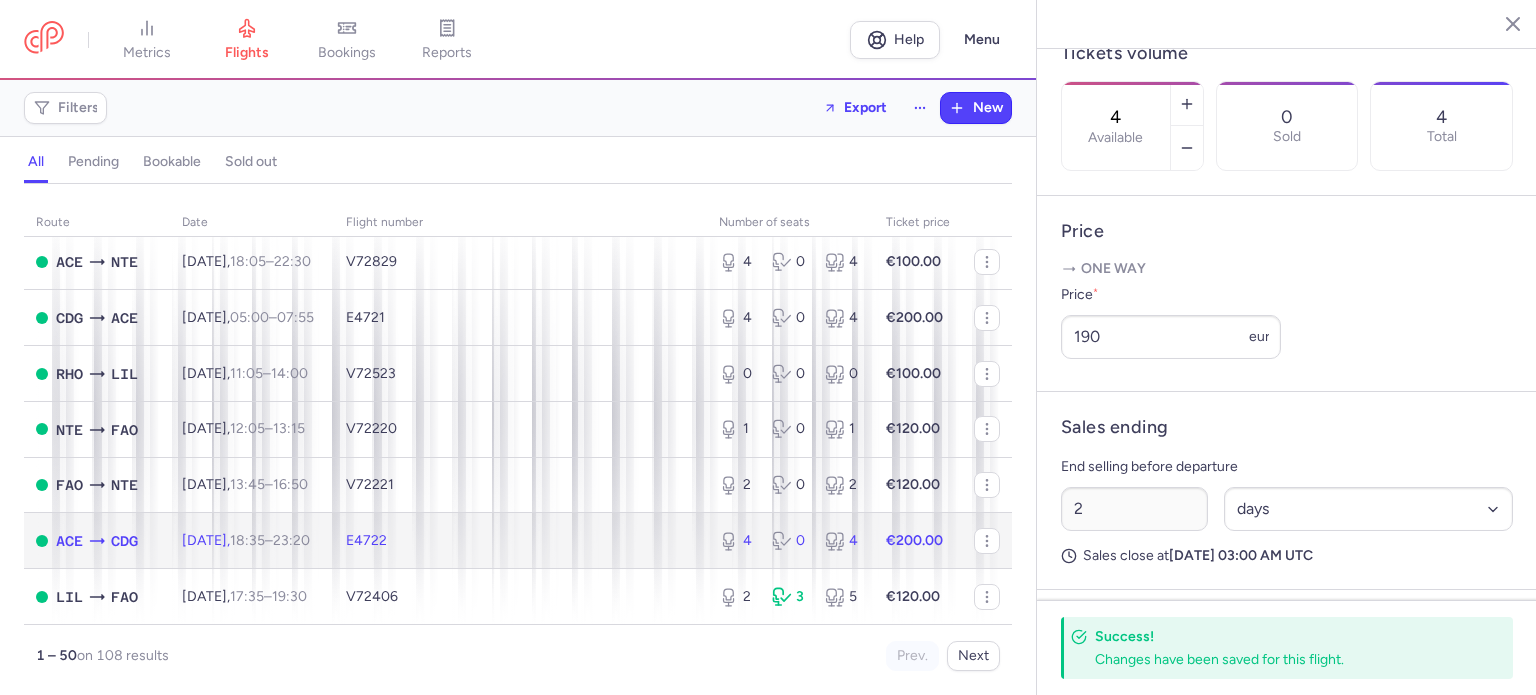 click on "E4722" 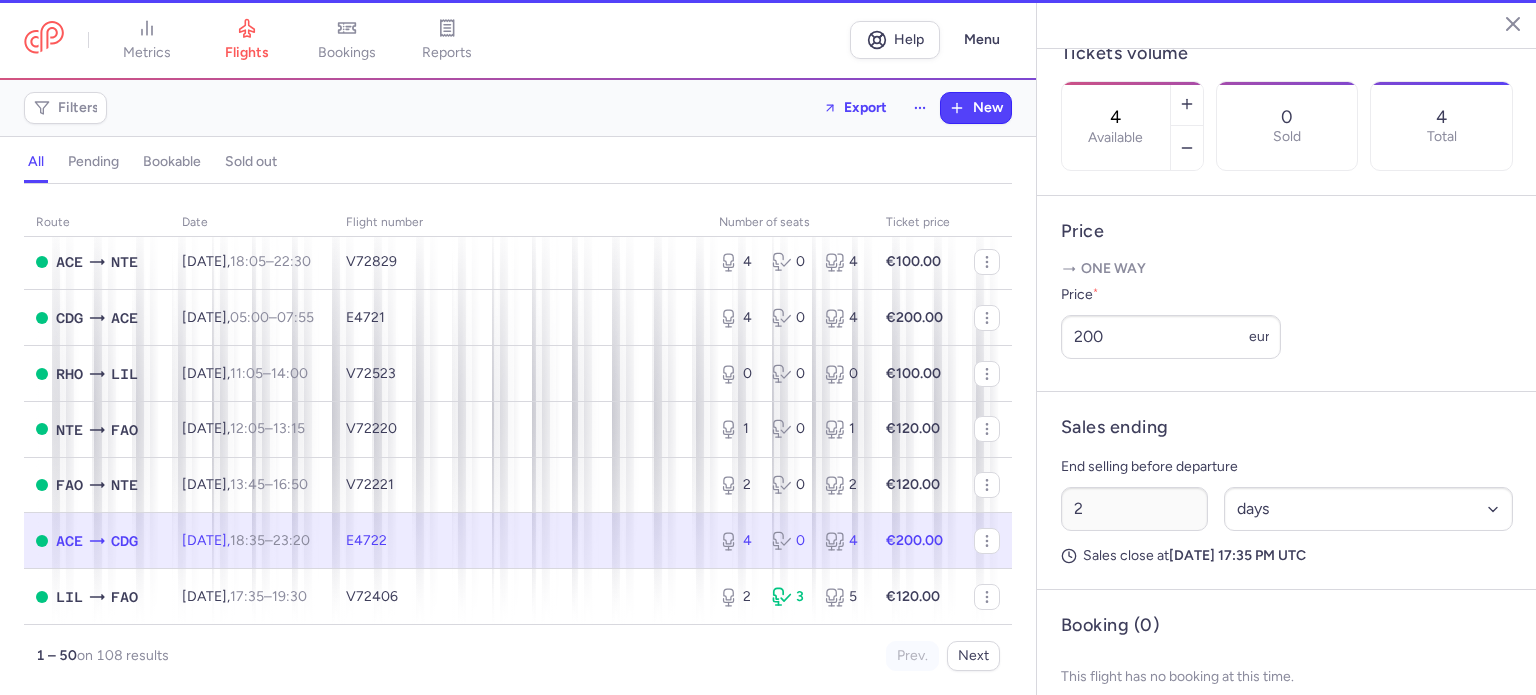 click on "€200.00" 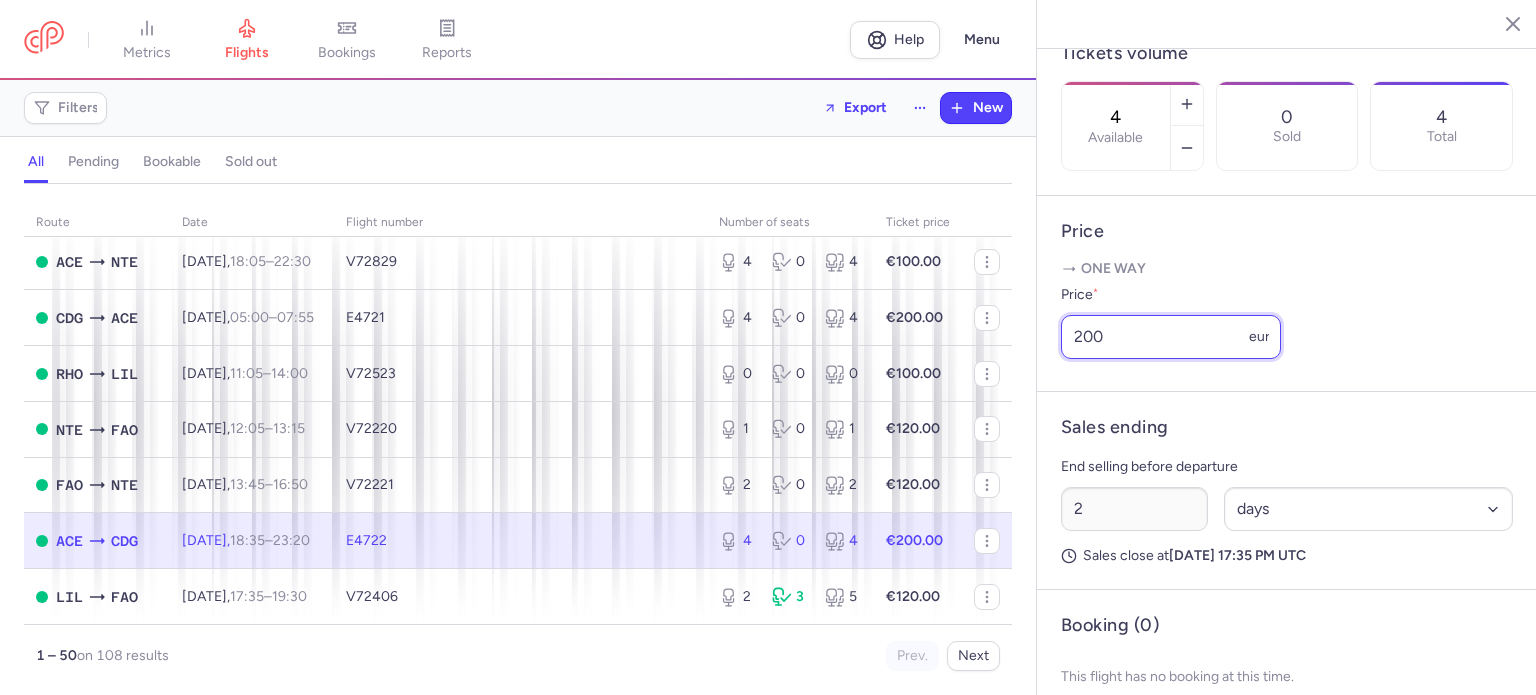 drag, startPoint x: 1120, startPoint y: 391, endPoint x: 1001, endPoint y: 378, distance: 119.70798 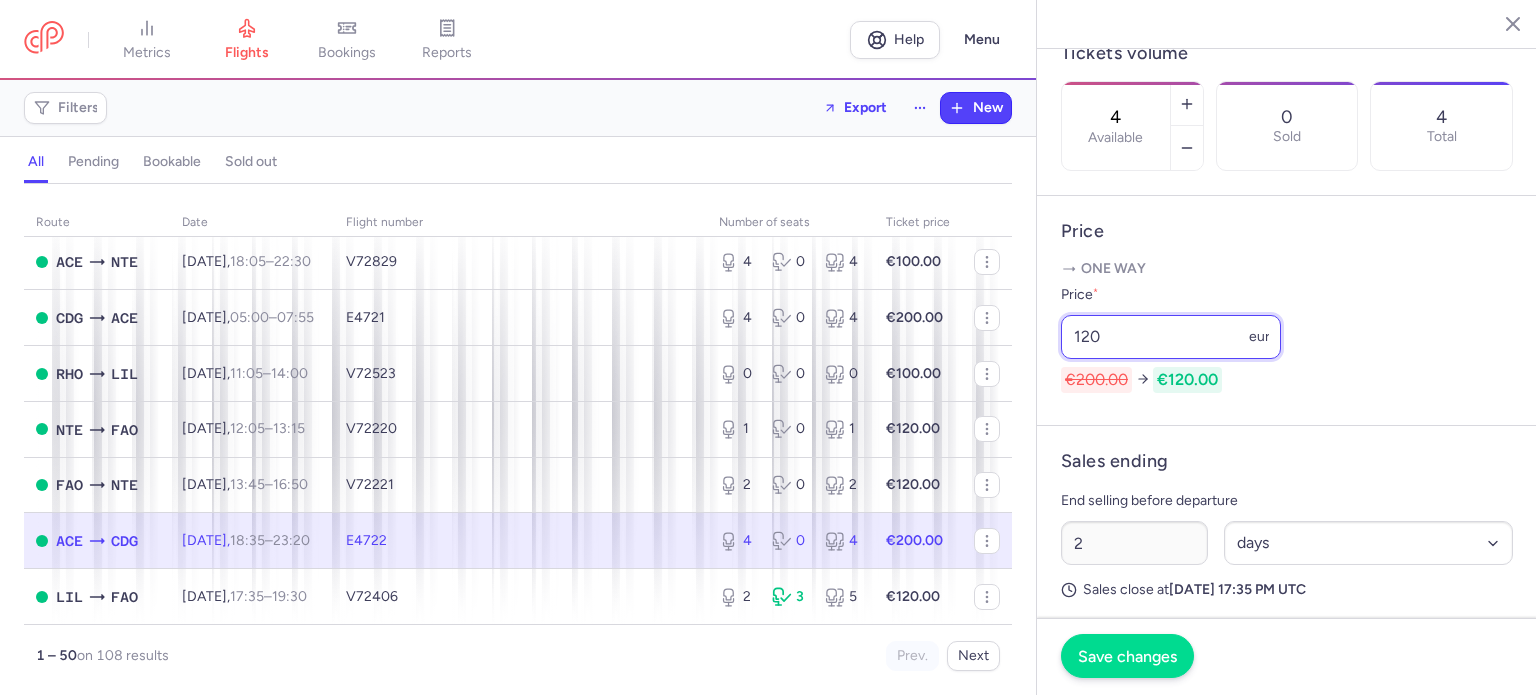 type on "120" 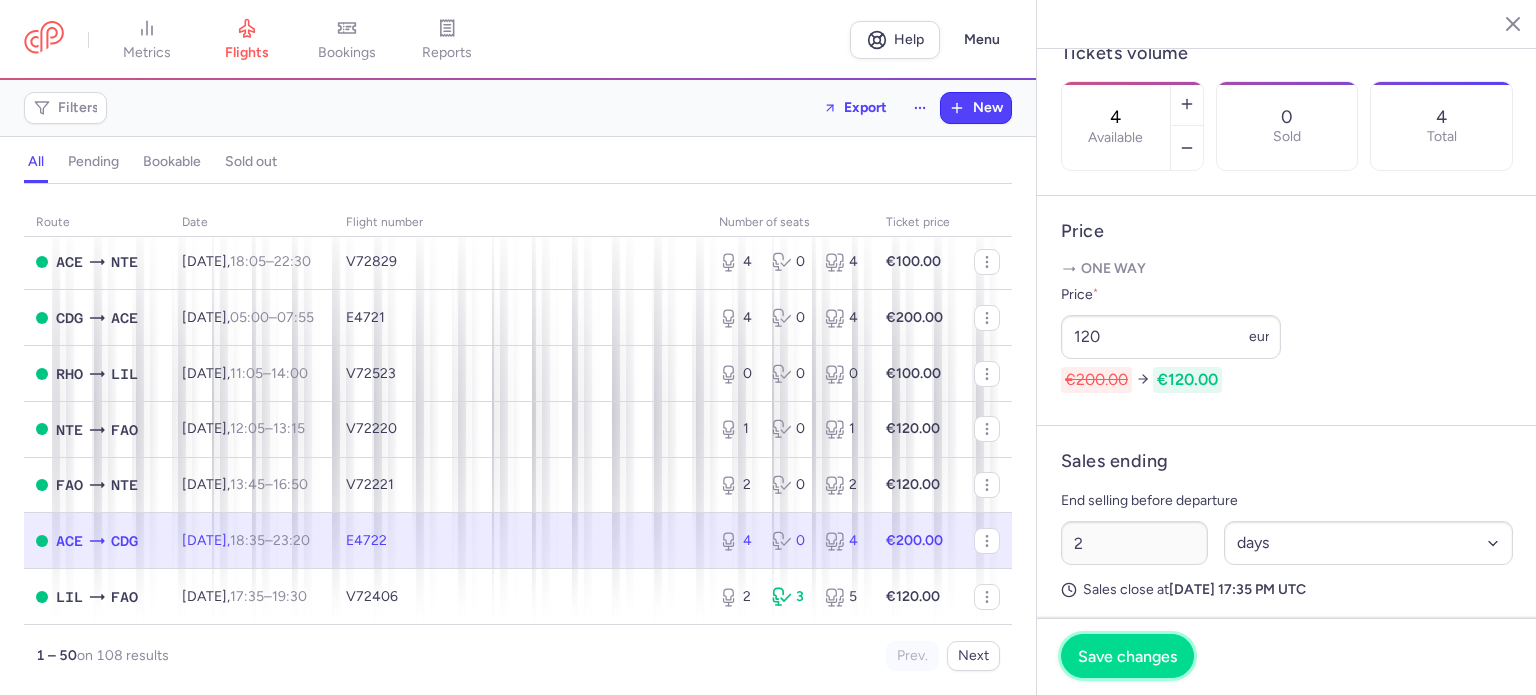 click on "Save changes" at bounding box center [1127, 656] 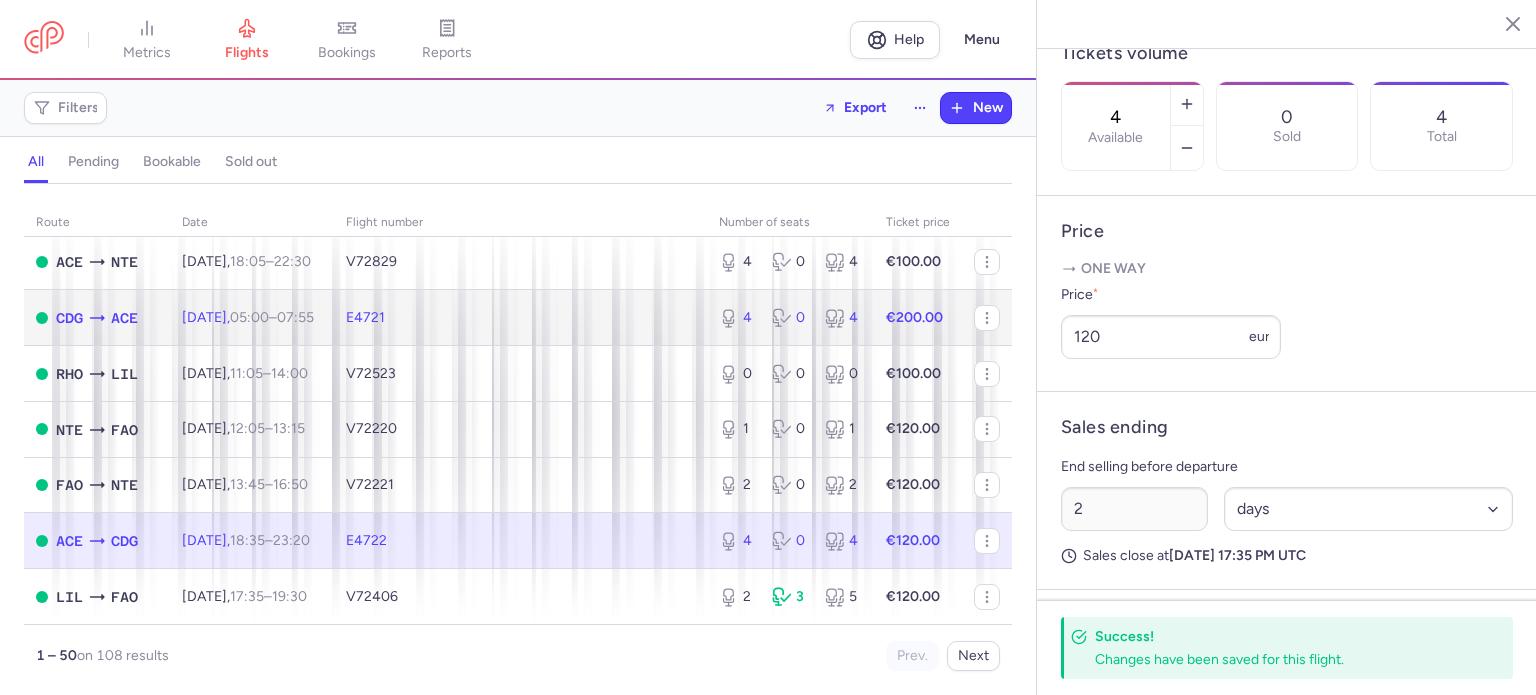 click on "E4721" 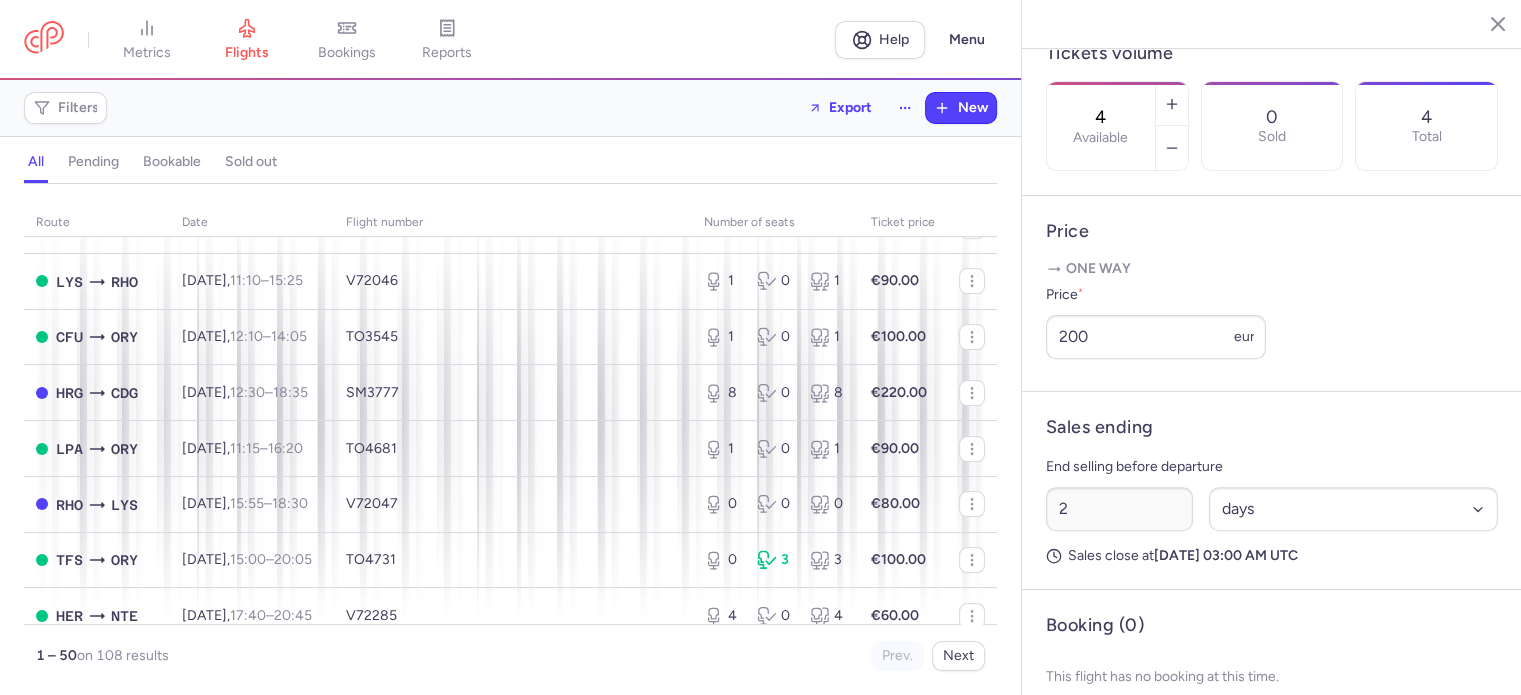 scroll, scrollTop: 696, scrollLeft: 0, axis: vertical 